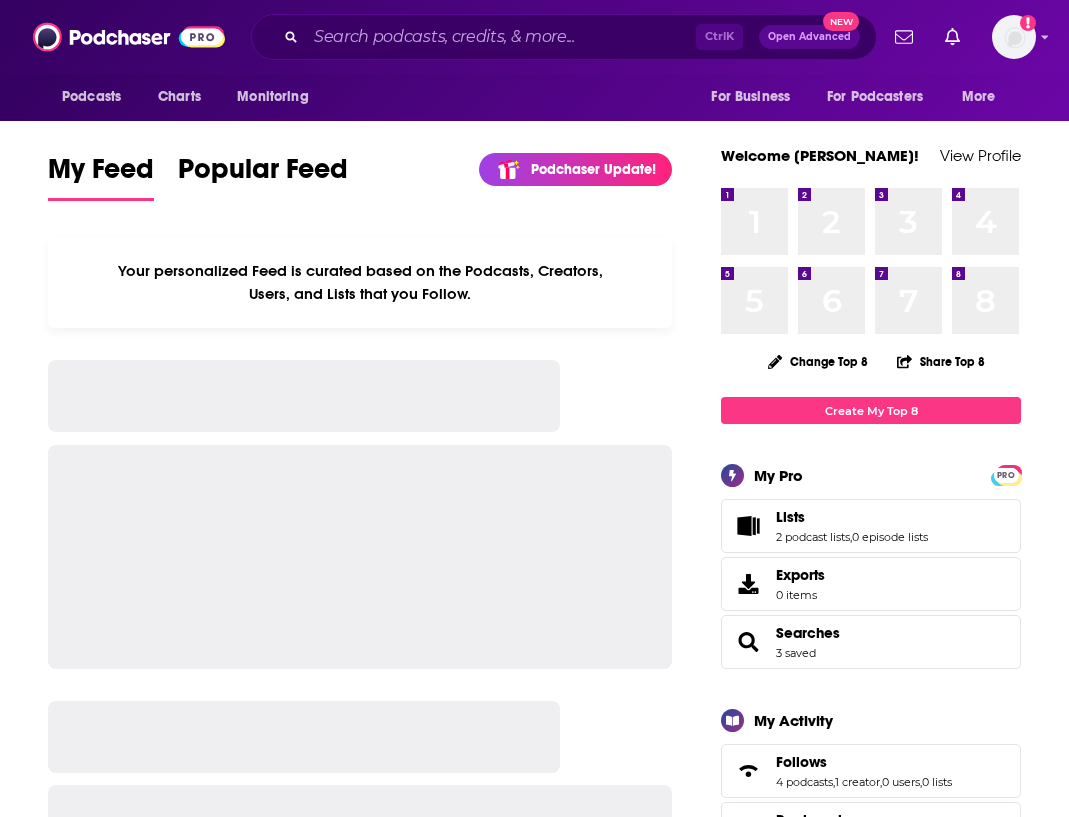 scroll, scrollTop: 0, scrollLeft: 0, axis: both 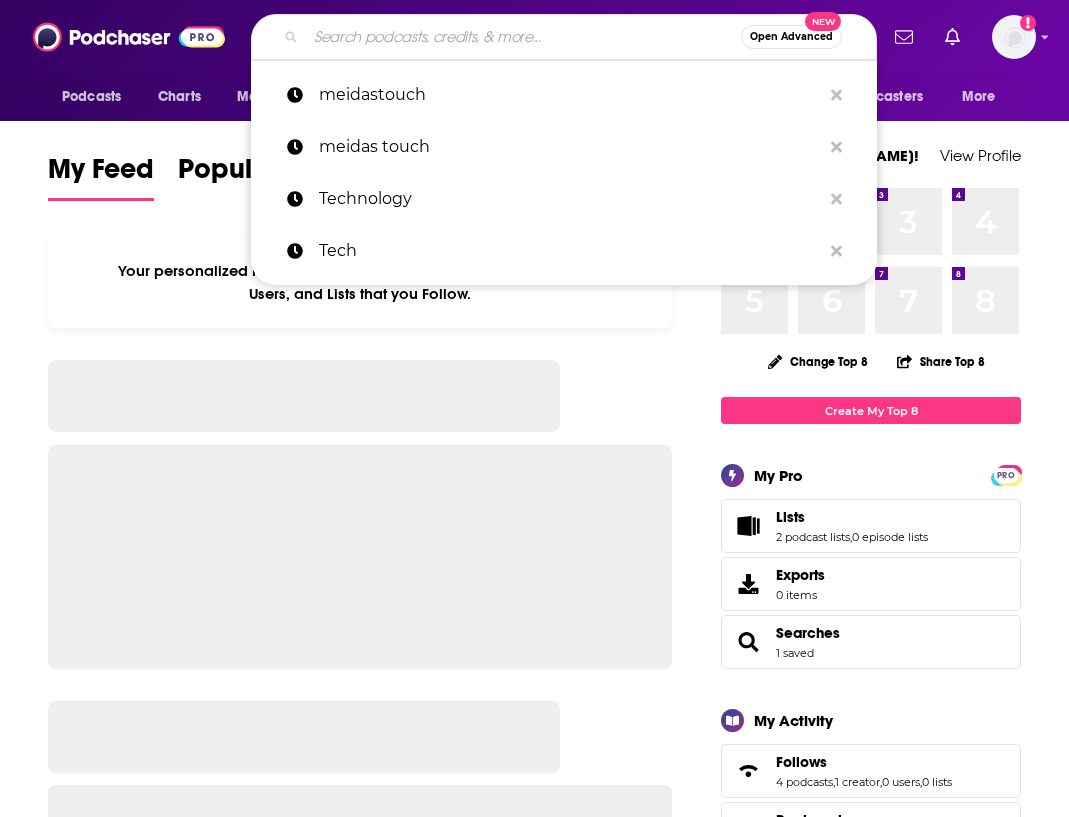 click at bounding box center (523, 37) 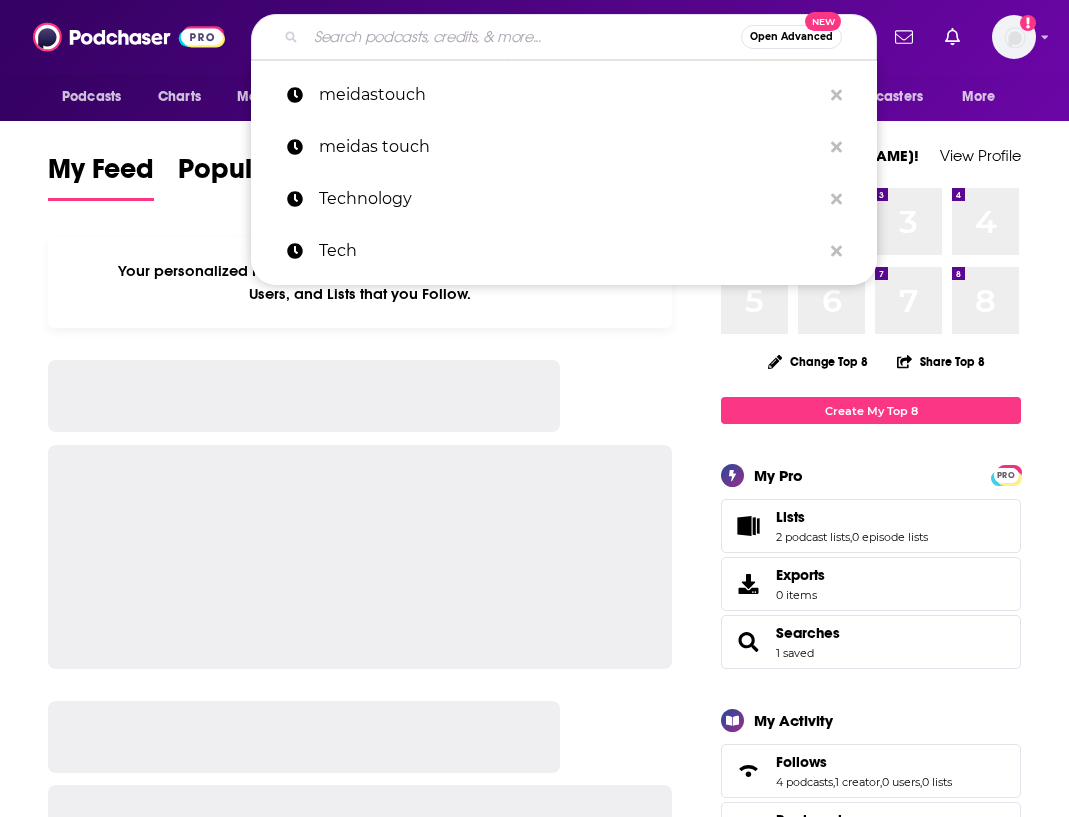 paste on "[PERSON_NAME]" 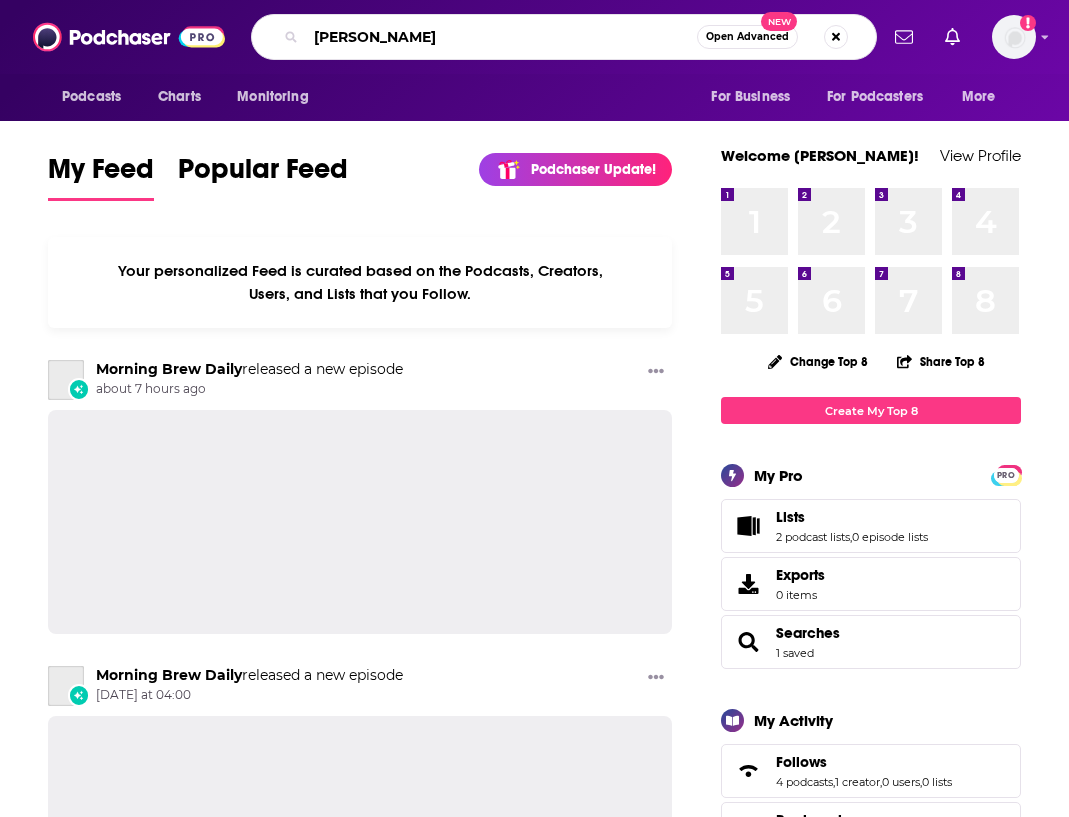 type on "[PERSON_NAME]" 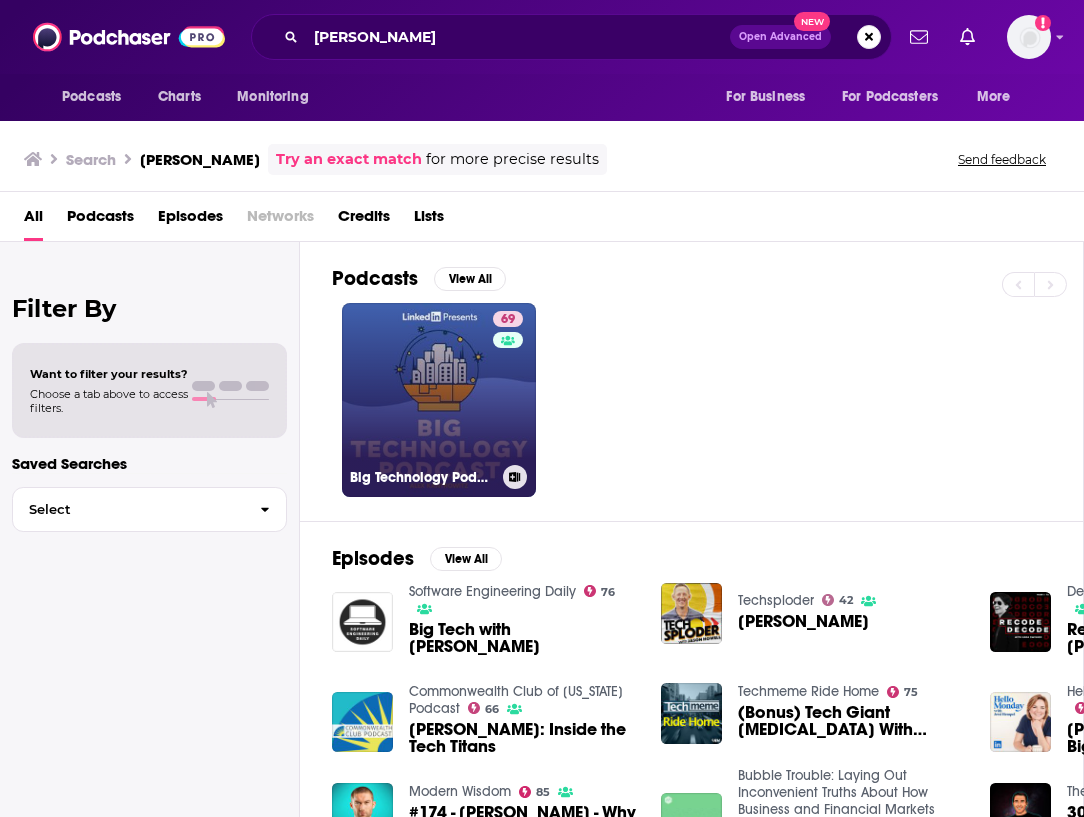 click on "69 Big Technology Podcast" at bounding box center [439, 400] 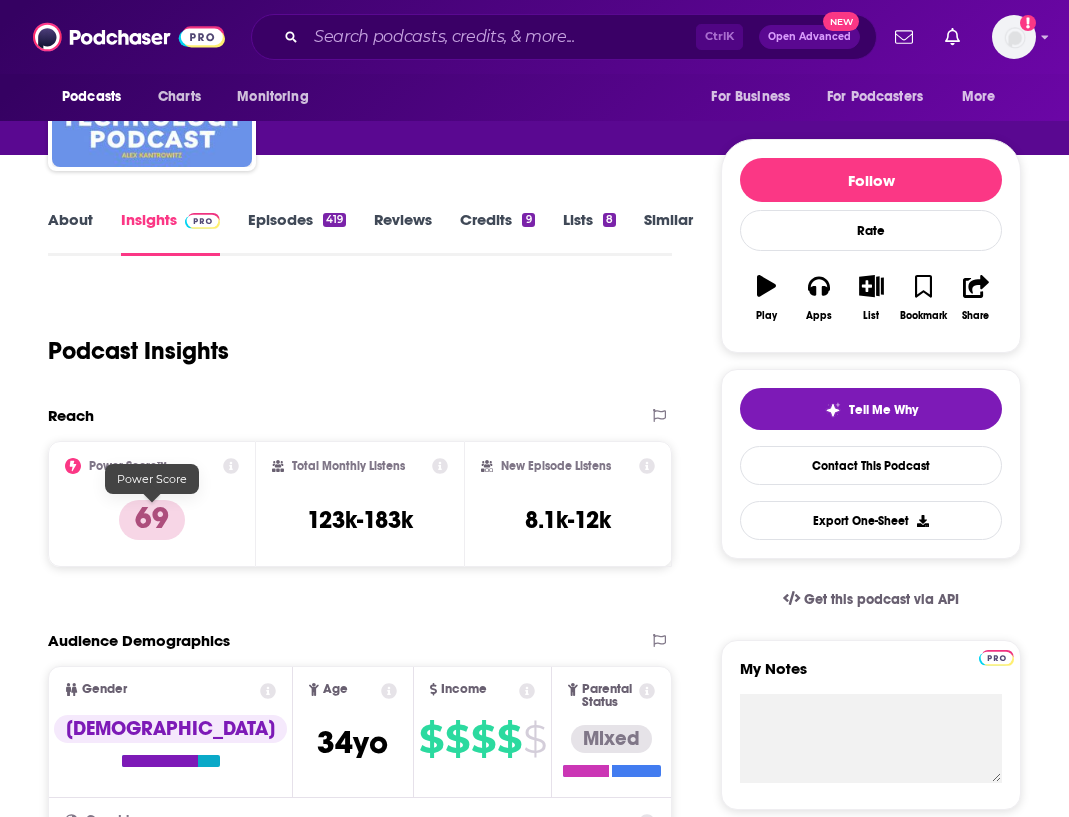 scroll, scrollTop: 0, scrollLeft: 0, axis: both 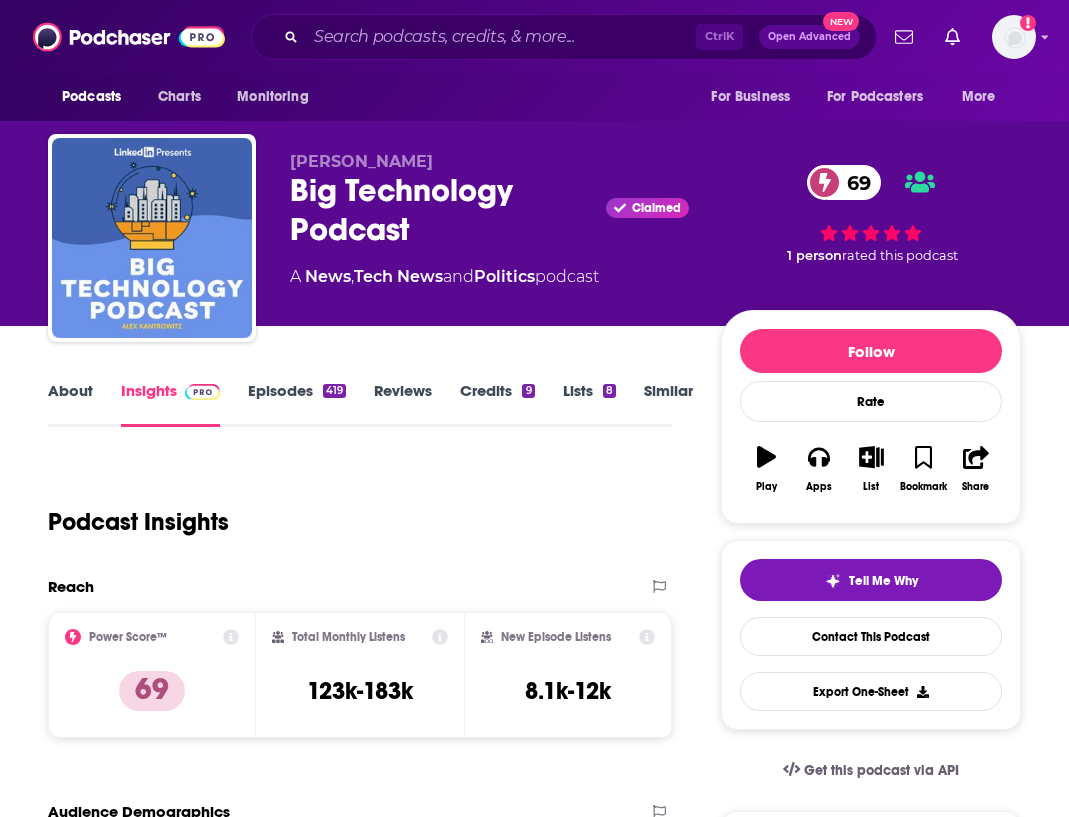 click on "Episodes 419" at bounding box center [297, 404] 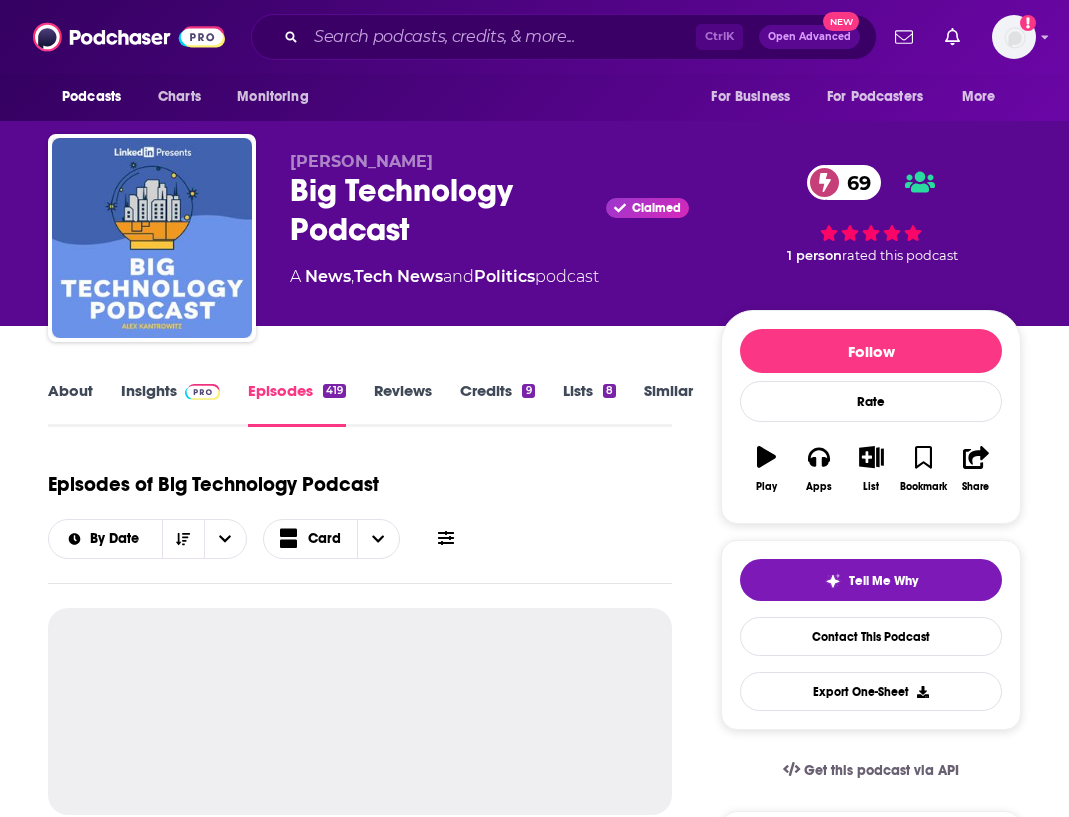 scroll, scrollTop: 200, scrollLeft: 0, axis: vertical 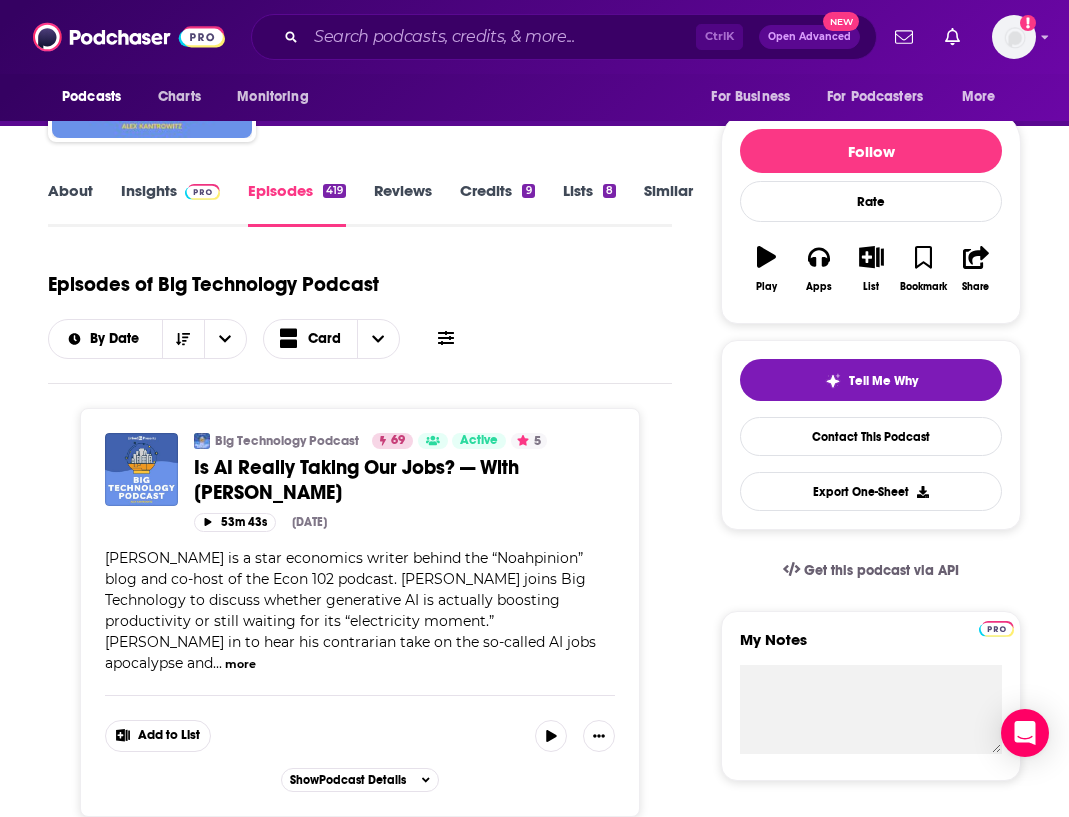 click on "more" at bounding box center [240, 664] 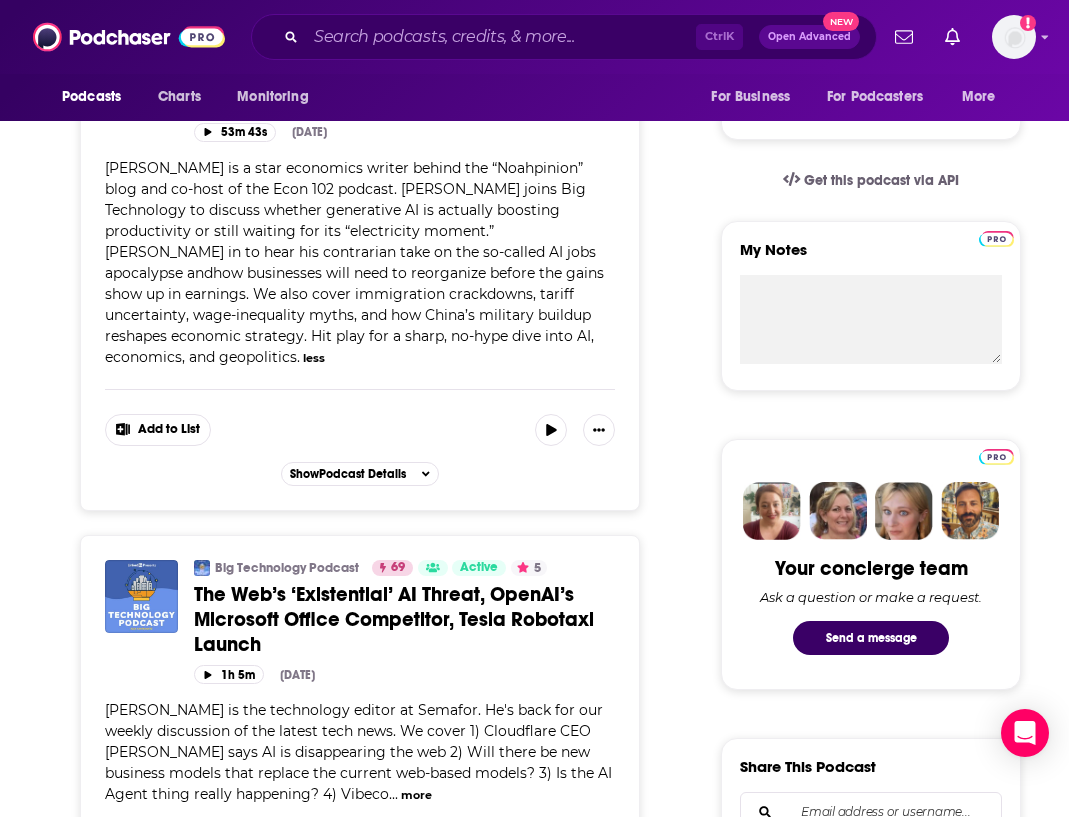 scroll, scrollTop: 700, scrollLeft: 0, axis: vertical 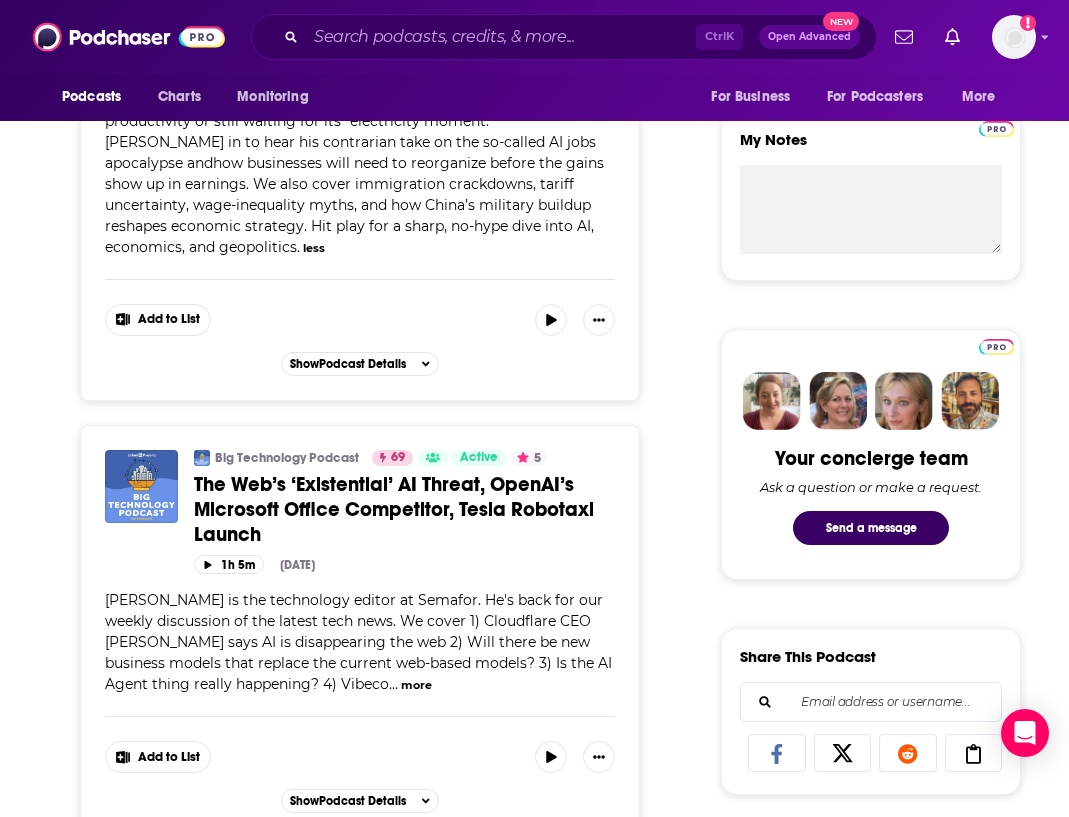 click on "[PERSON_NAME] is the technology editor at Semafor. He's back for our weekly discussion of the latest tech news. We cover 1) Cloudflare CEO [PERSON_NAME] says AI is disappearing the web 2) Will there be new business models that replace the current web-based models? 3) Is the AI Agent thing really happening? 4) Vibeco" at bounding box center [358, 642] 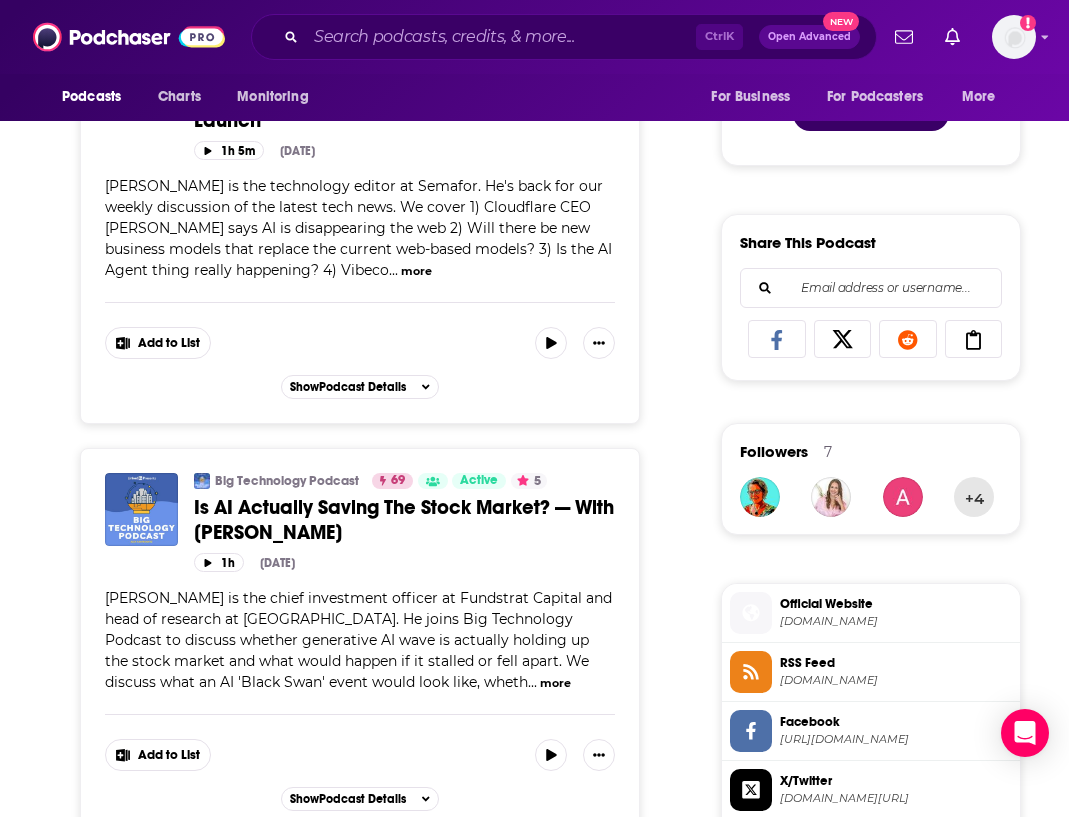 scroll, scrollTop: 900, scrollLeft: 0, axis: vertical 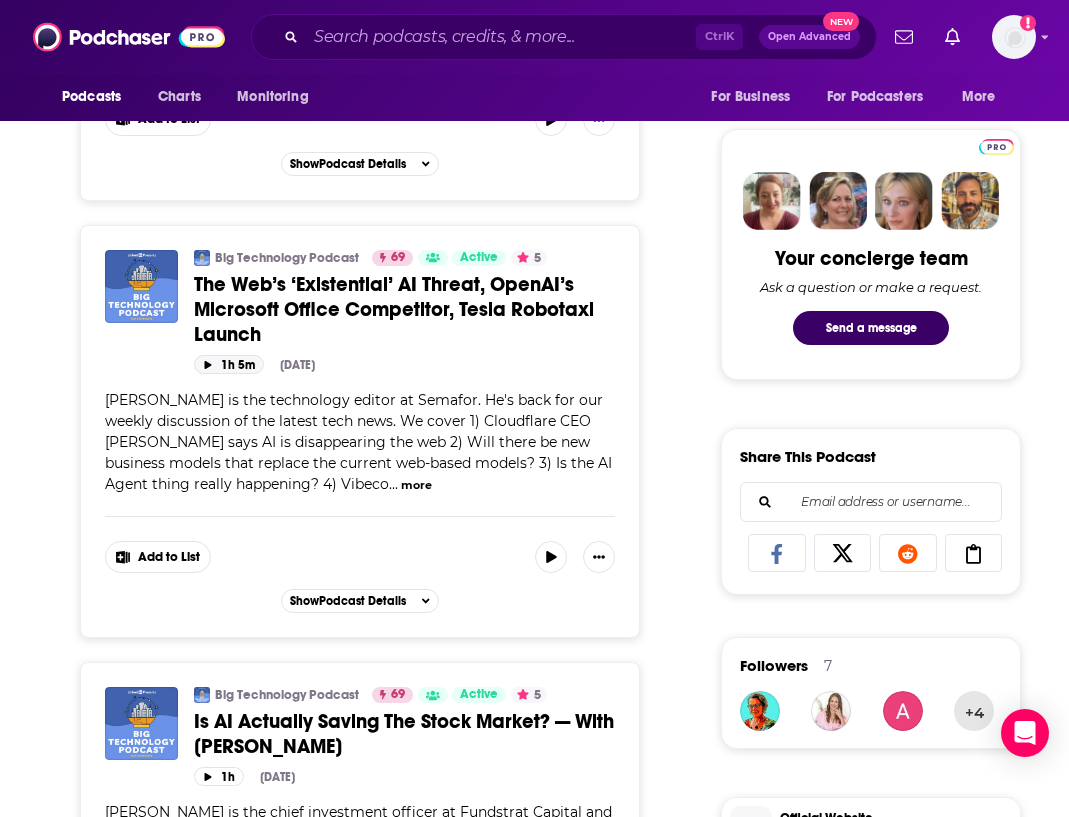 click on "1h 5m" at bounding box center [229, 364] 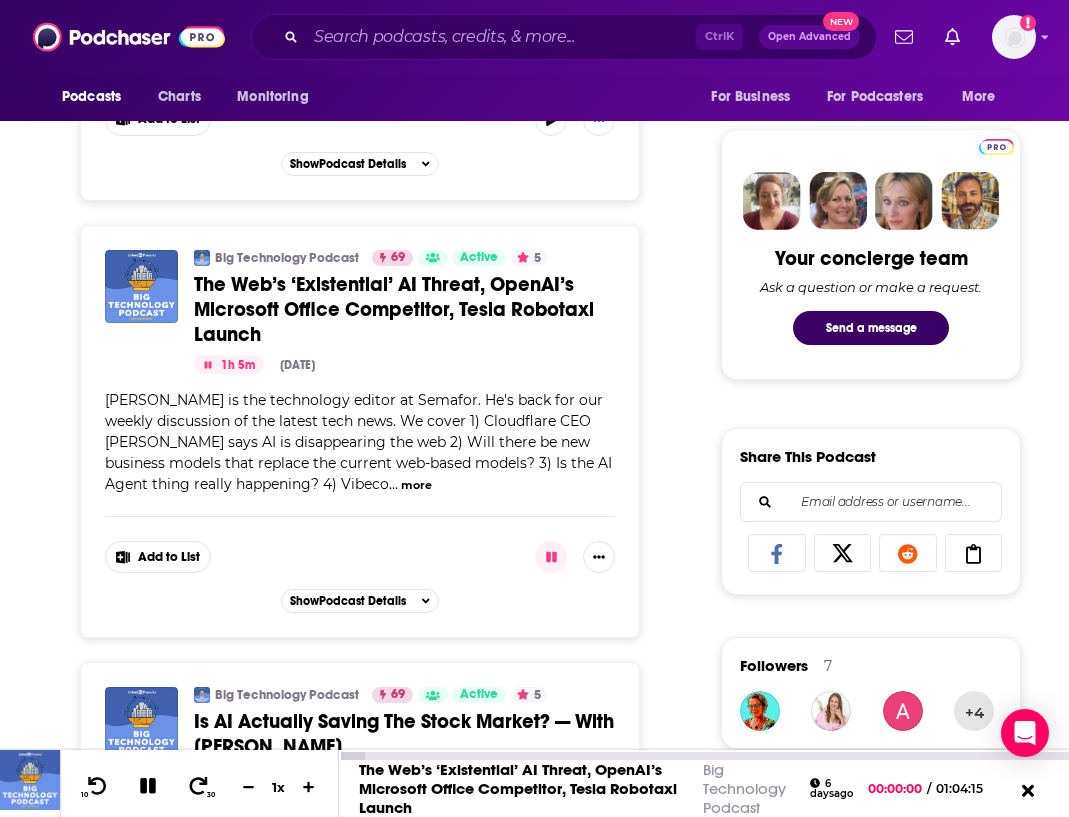 click on "The Web’s ‘Existential’ AI Threat, OpenAI’s Microsoft Office Competitor, Tesla Robotaxi Launch" at bounding box center (518, 788) 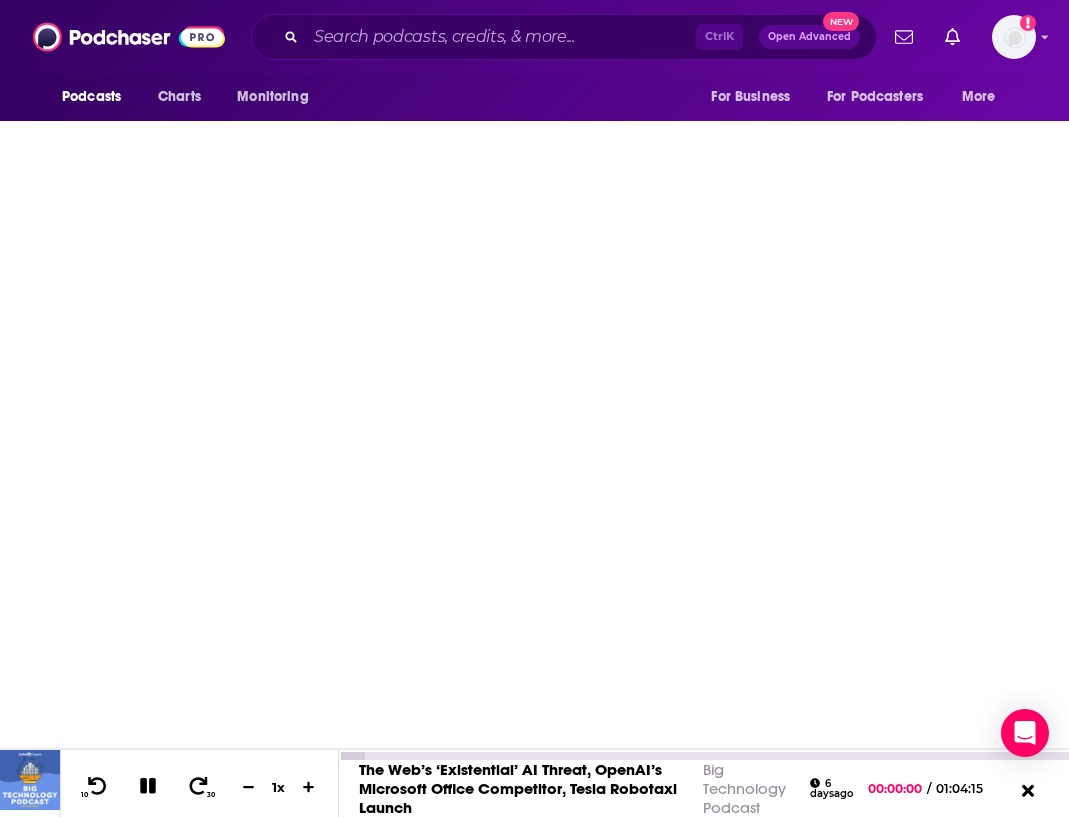 scroll, scrollTop: 0, scrollLeft: 0, axis: both 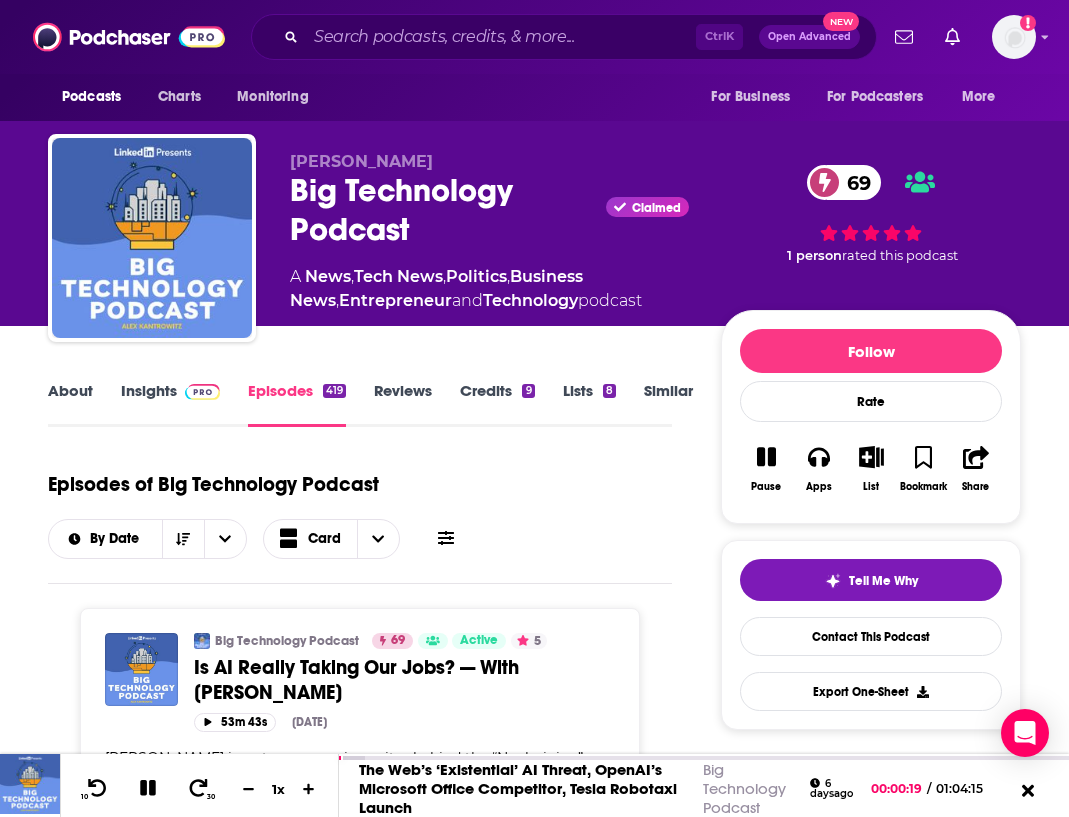 click on "Is AI Really Taking Our Jobs? — With [PERSON_NAME]" at bounding box center [356, 680] 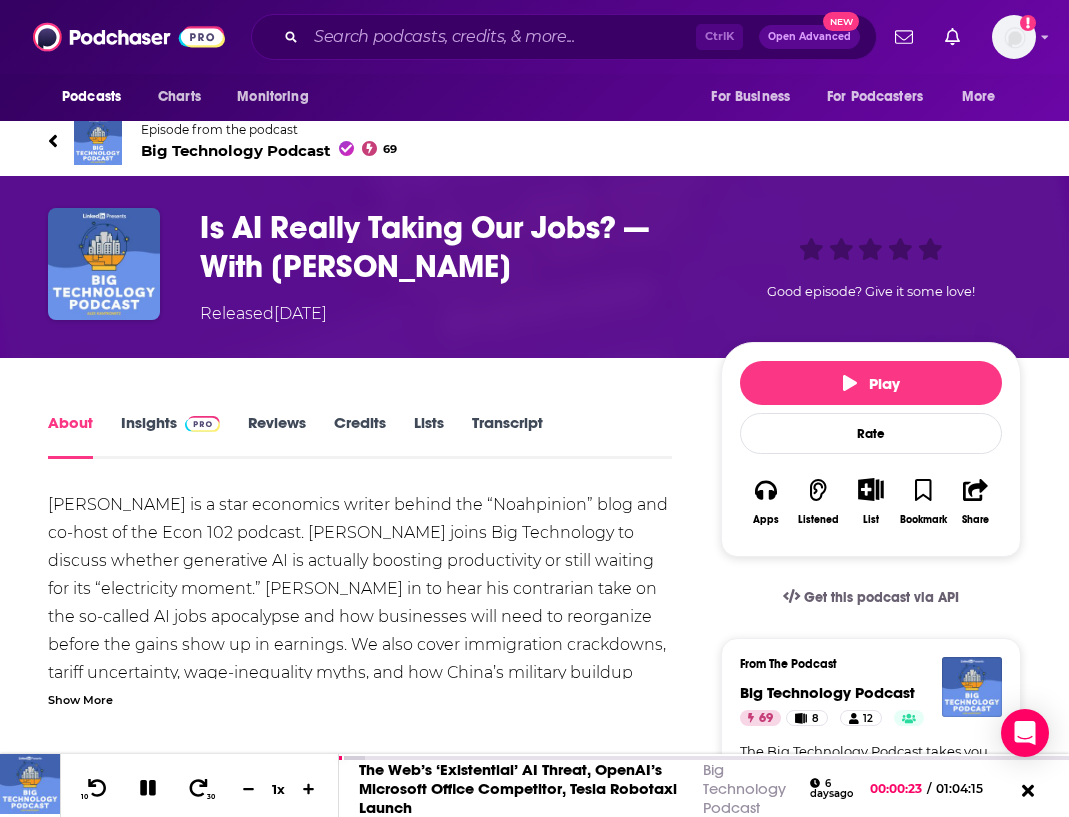scroll, scrollTop: 0, scrollLeft: 0, axis: both 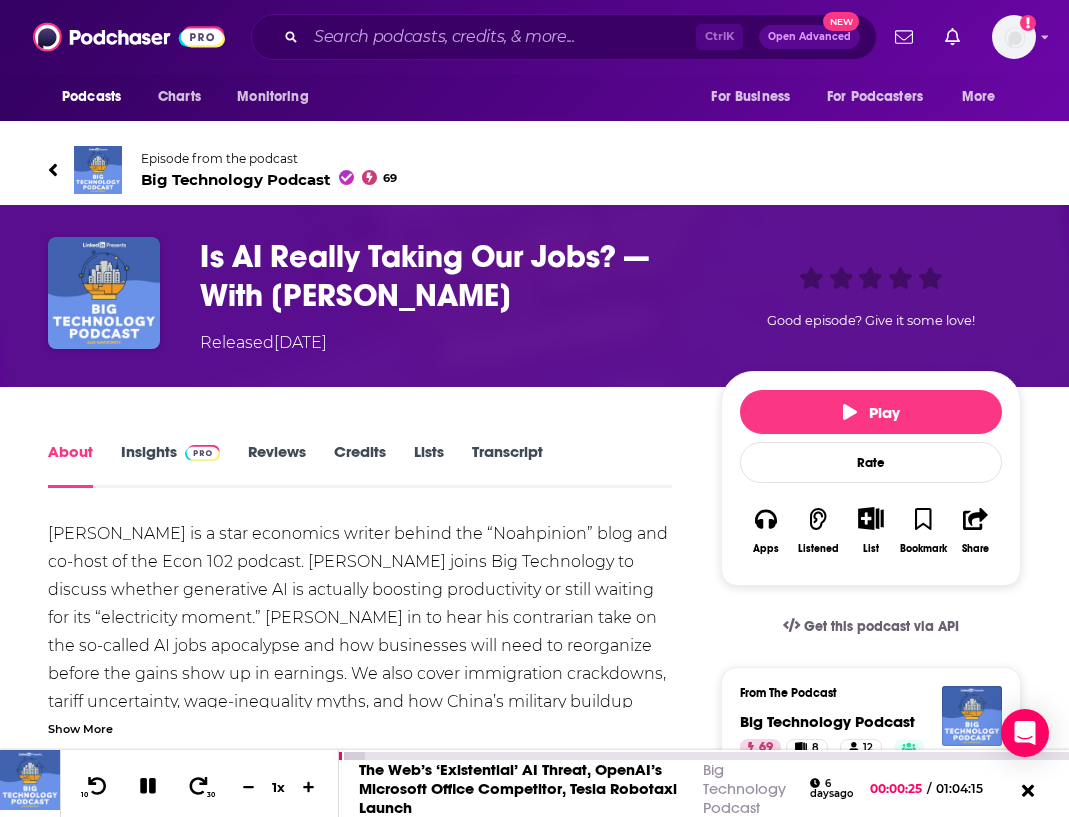 click 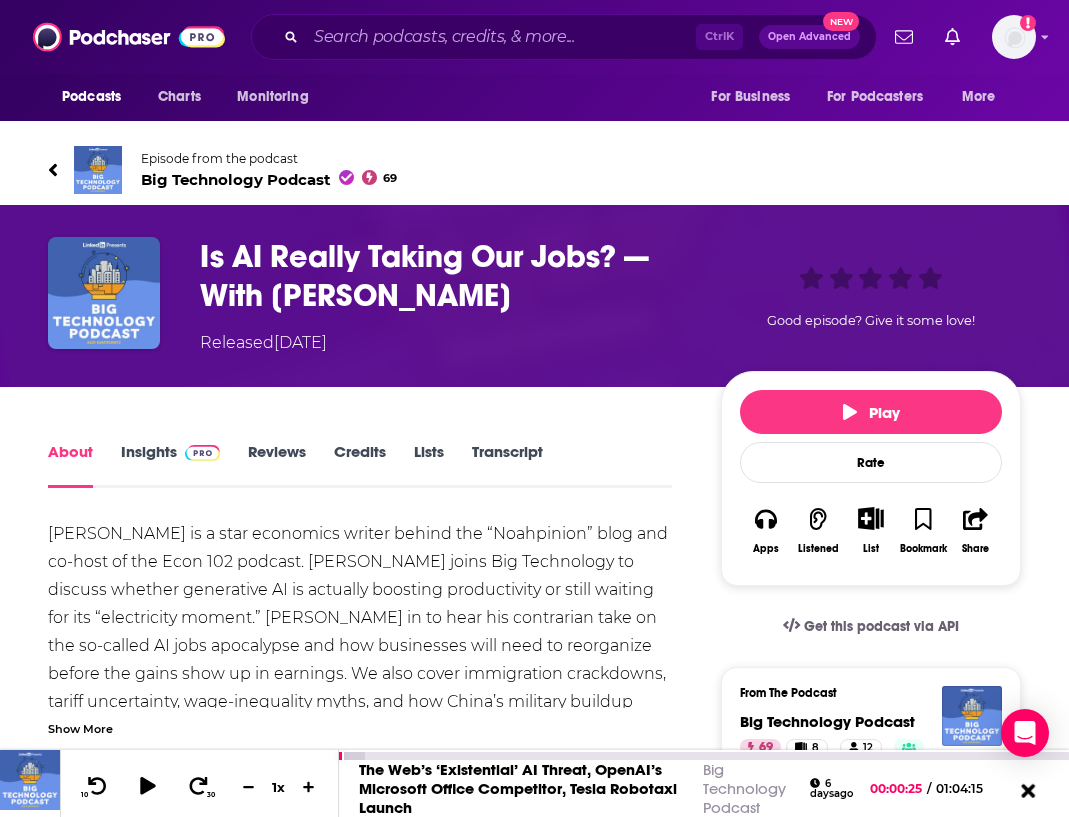 click 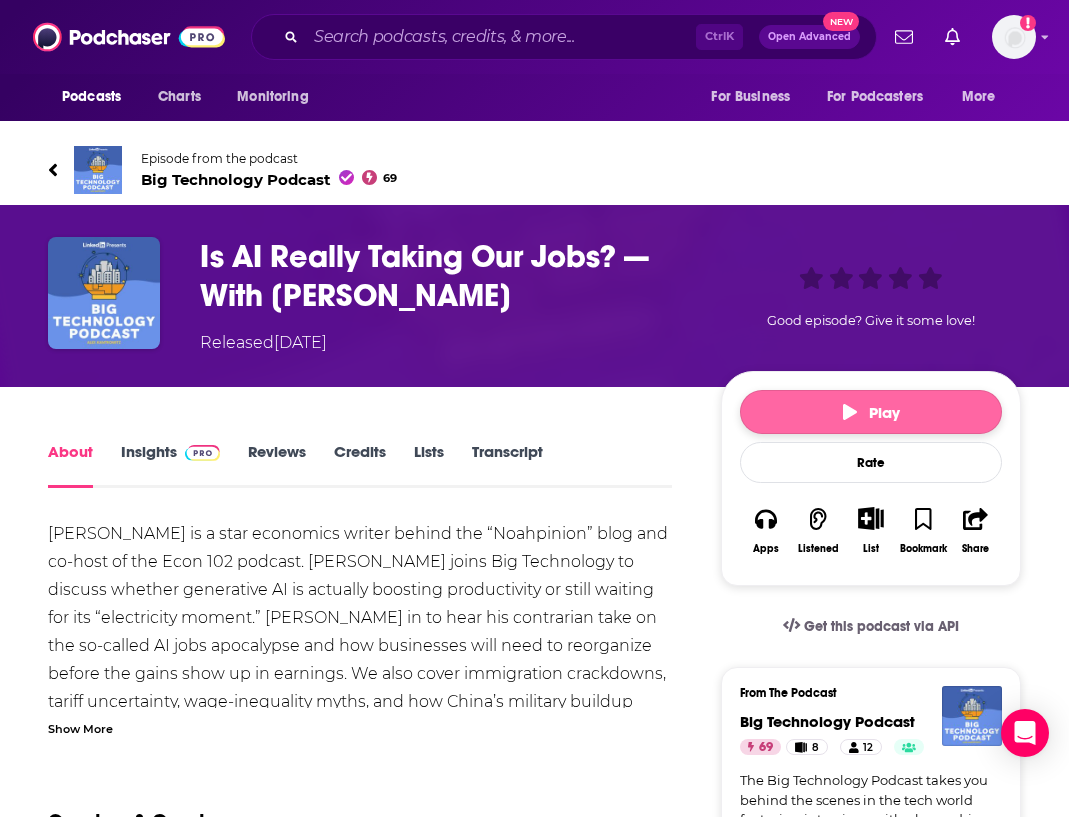 click on "Play" at bounding box center [871, 412] 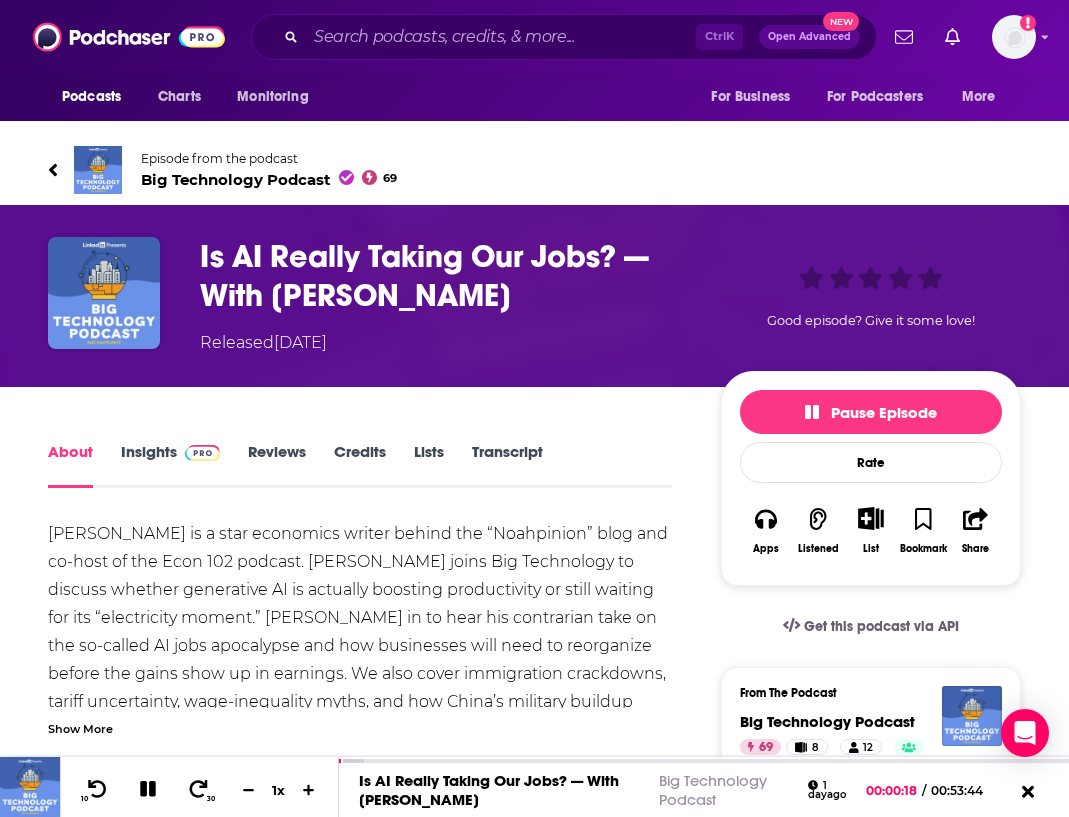 click on "Big Technology Podcast 69" at bounding box center [269, 179] 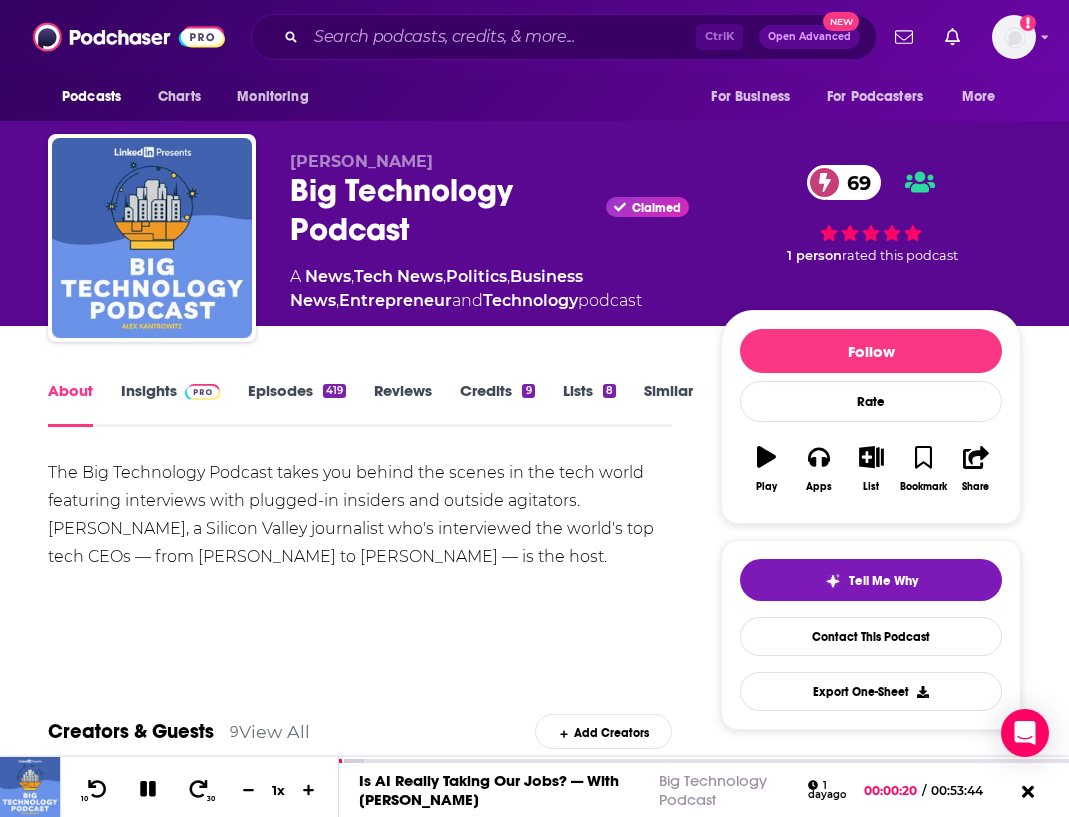 click on "About" at bounding box center (70, 404) 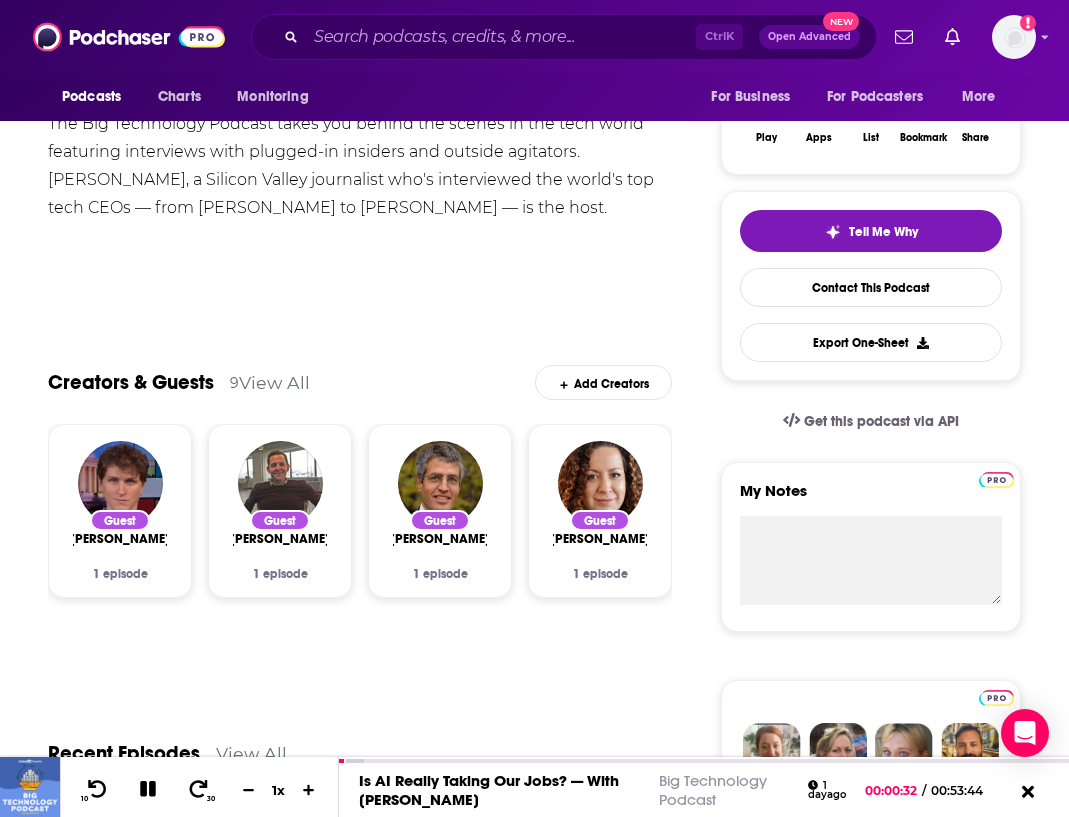 scroll, scrollTop: 400, scrollLeft: 0, axis: vertical 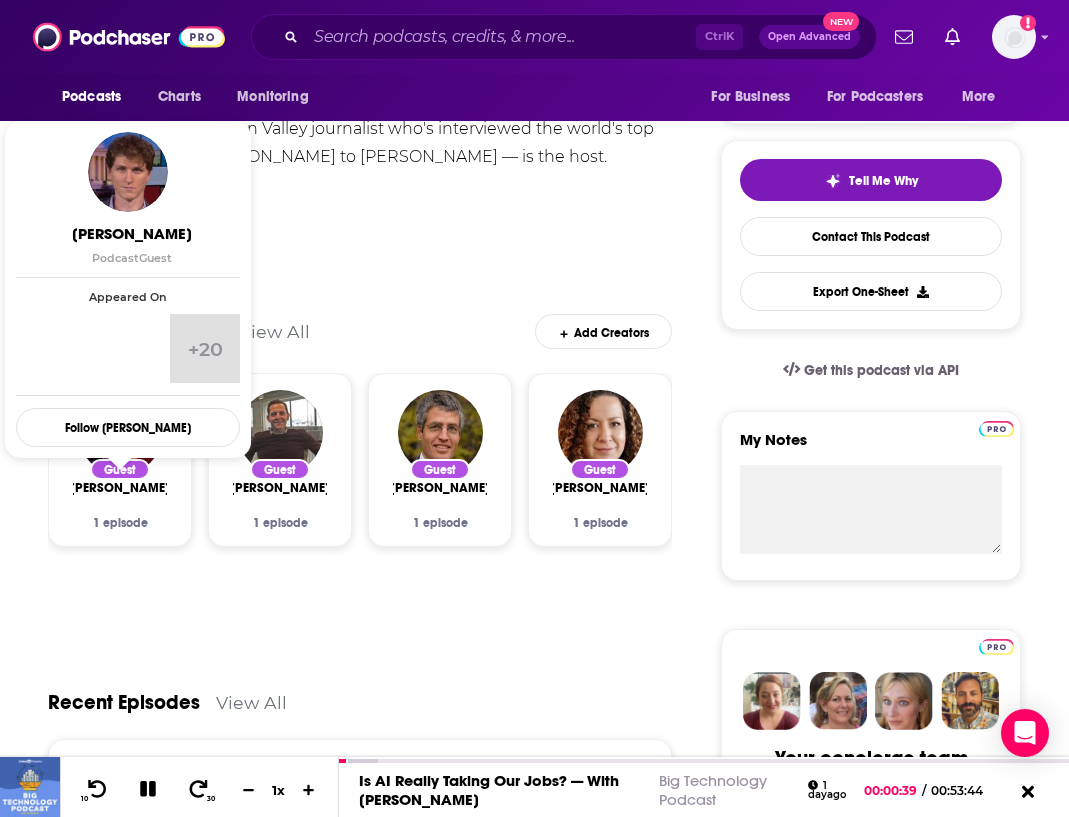 click on "[PERSON_NAME]" at bounding box center (120, 488) 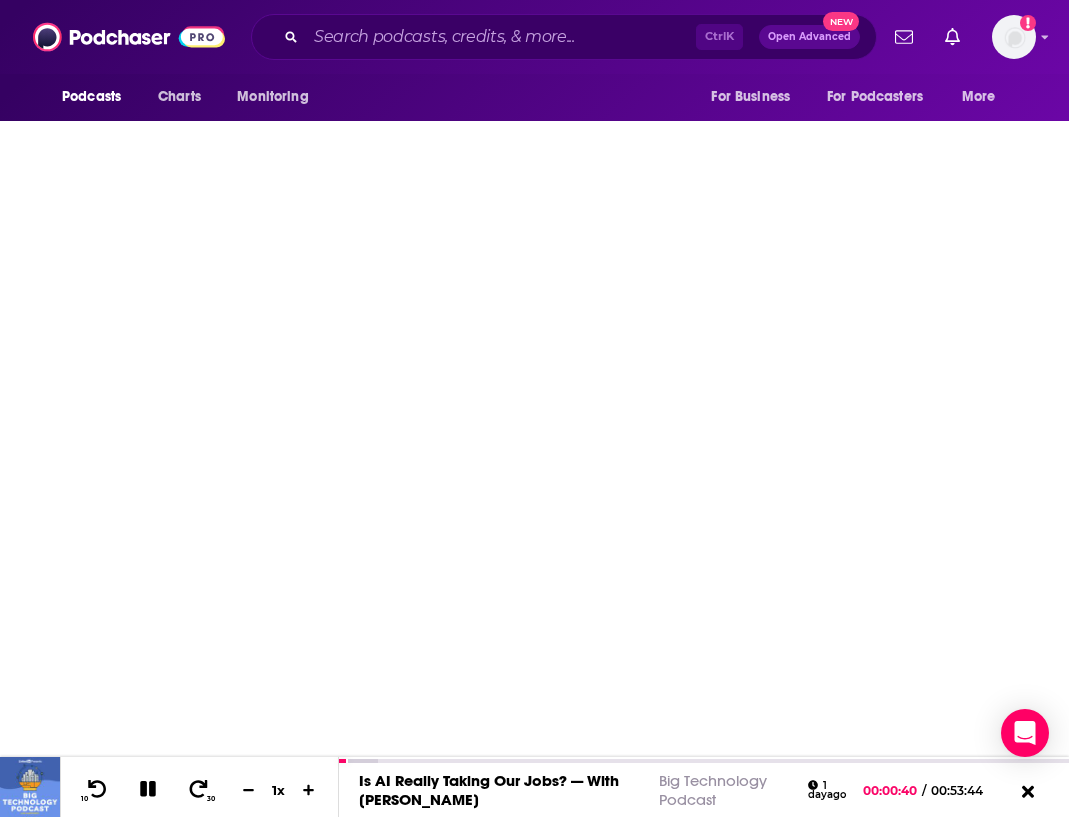 scroll, scrollTop: 0, scrollLeft: 0, axis: both 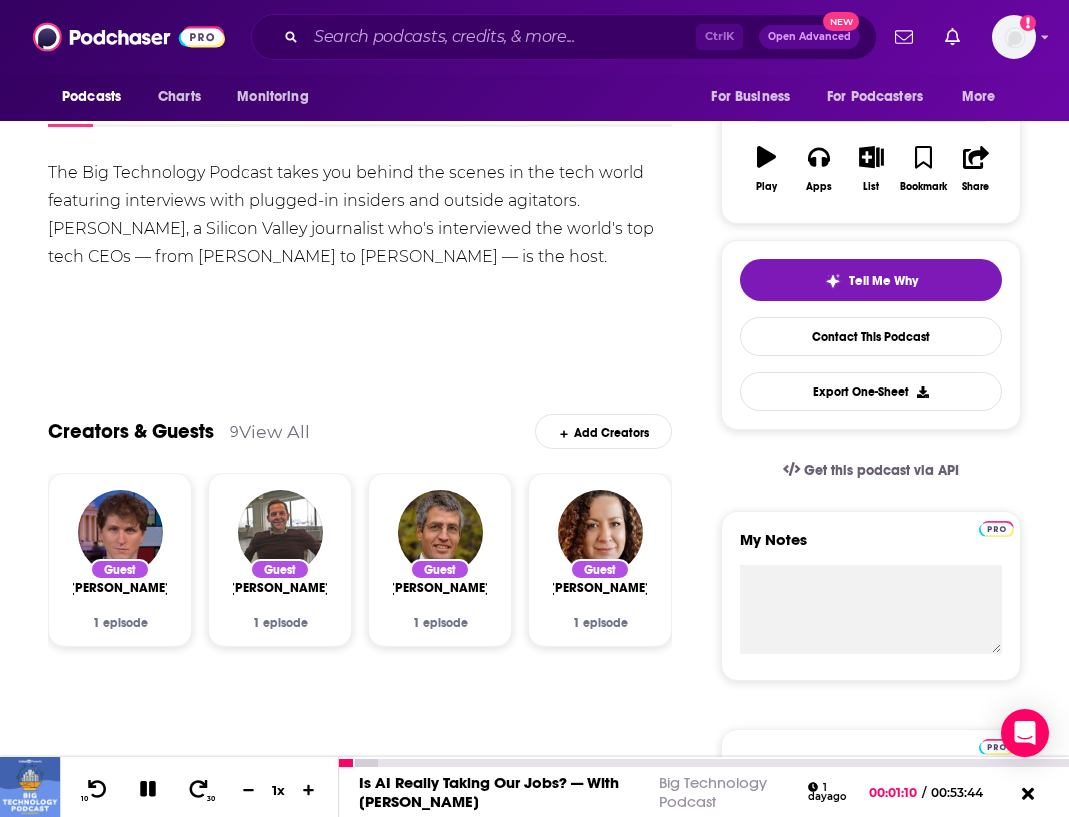 click 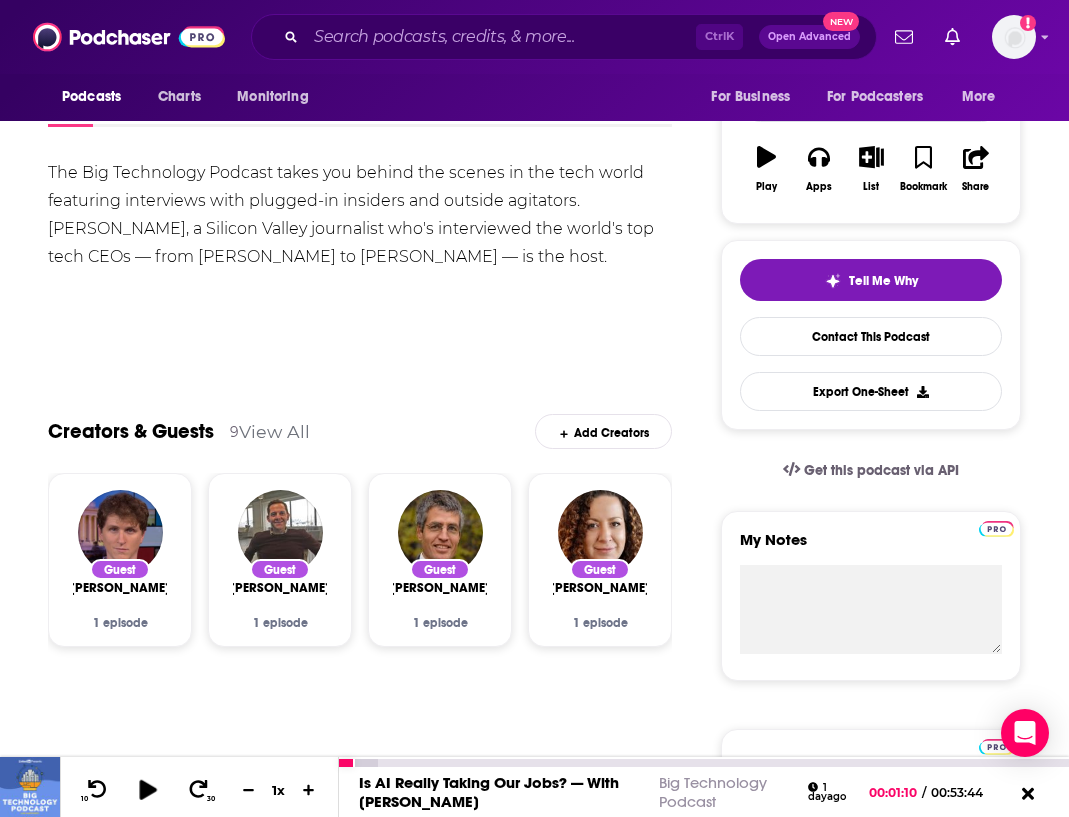 click 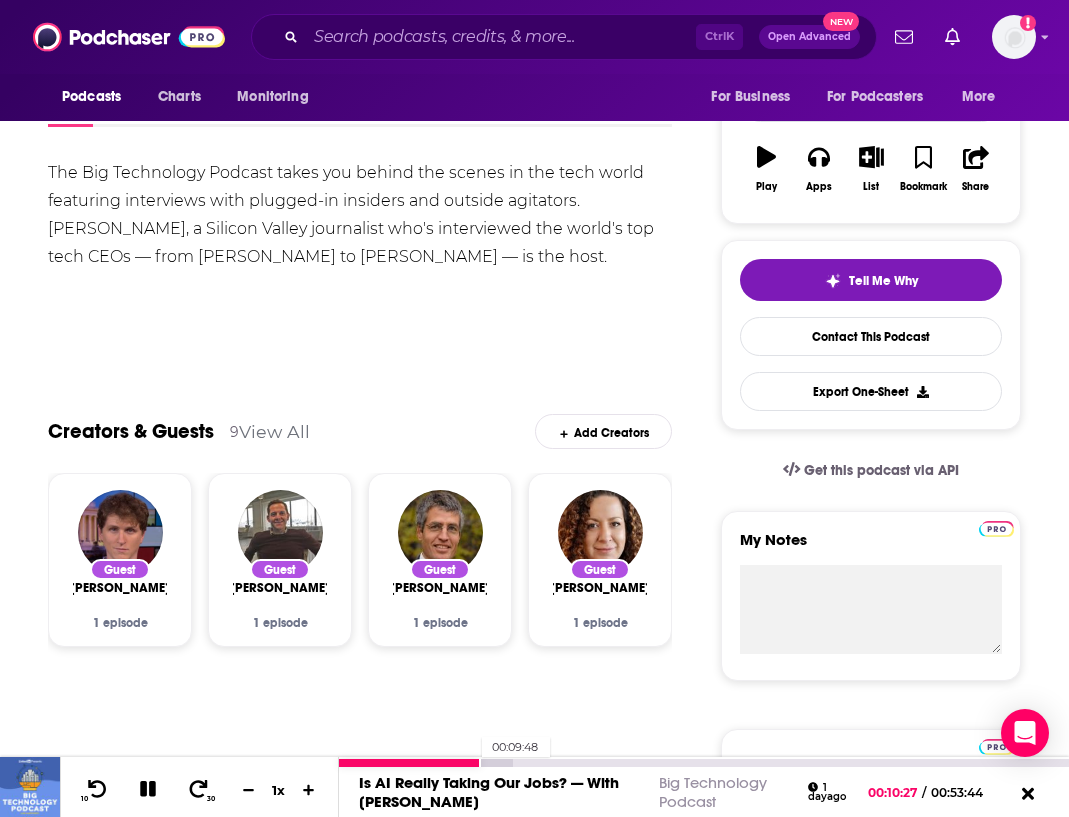 click at bounding box center [410, 763] 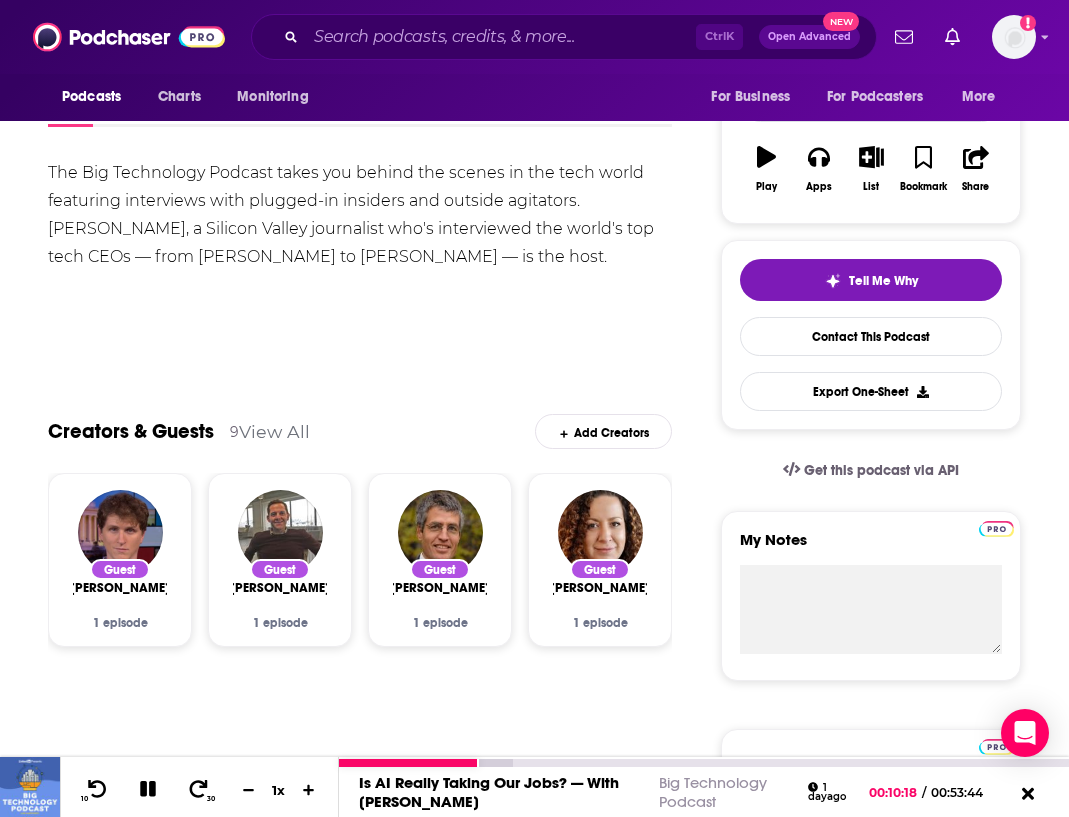 click 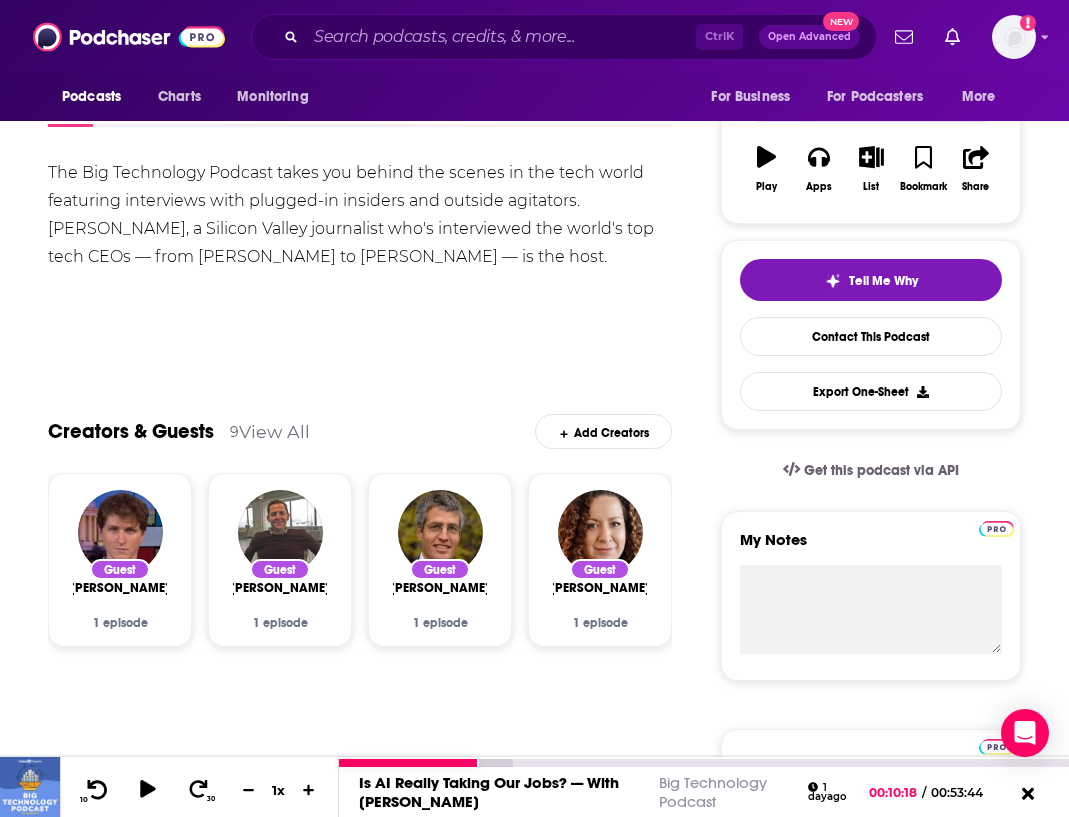 click 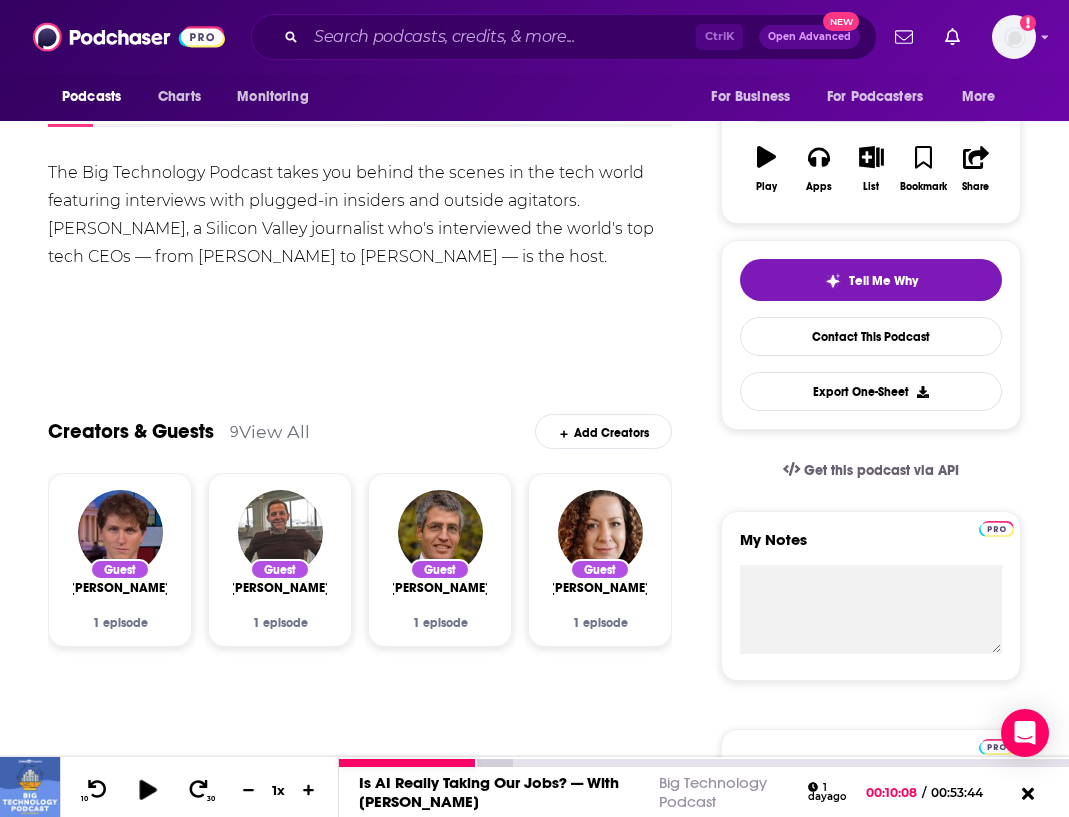 click 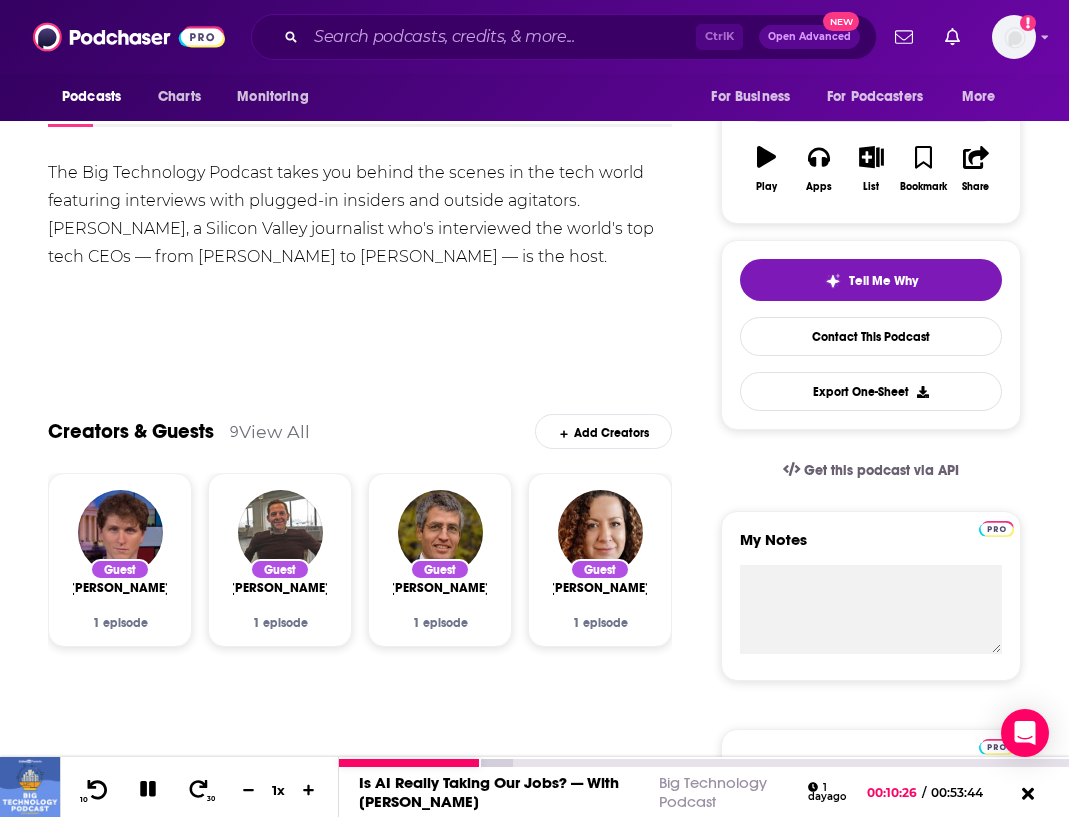 click 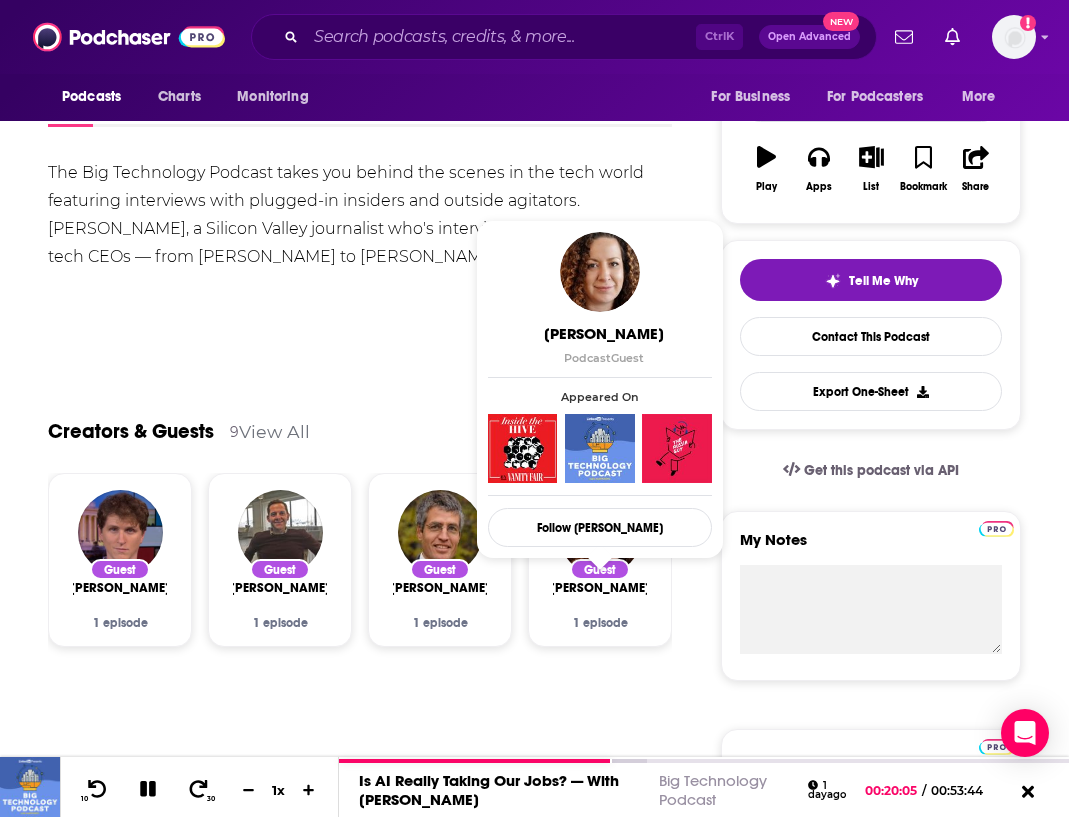 click at bounding box center [676, 448] 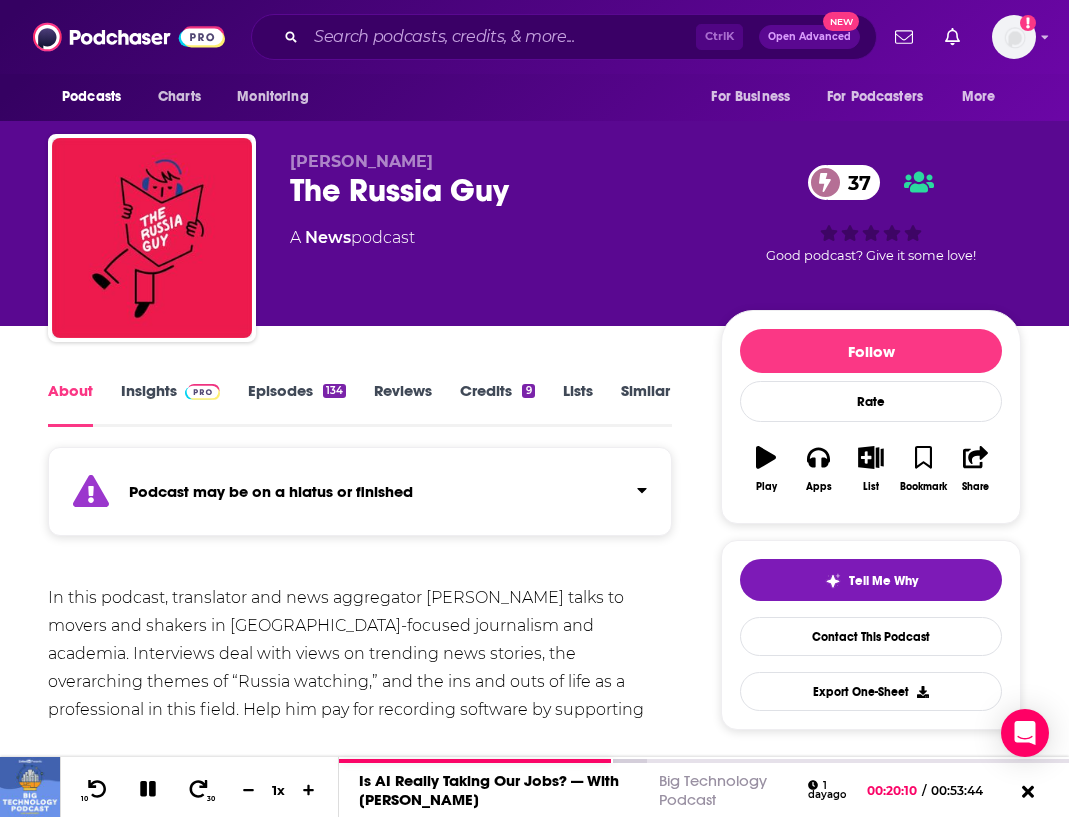 type on "[URL][DOMAIN_NAME]" 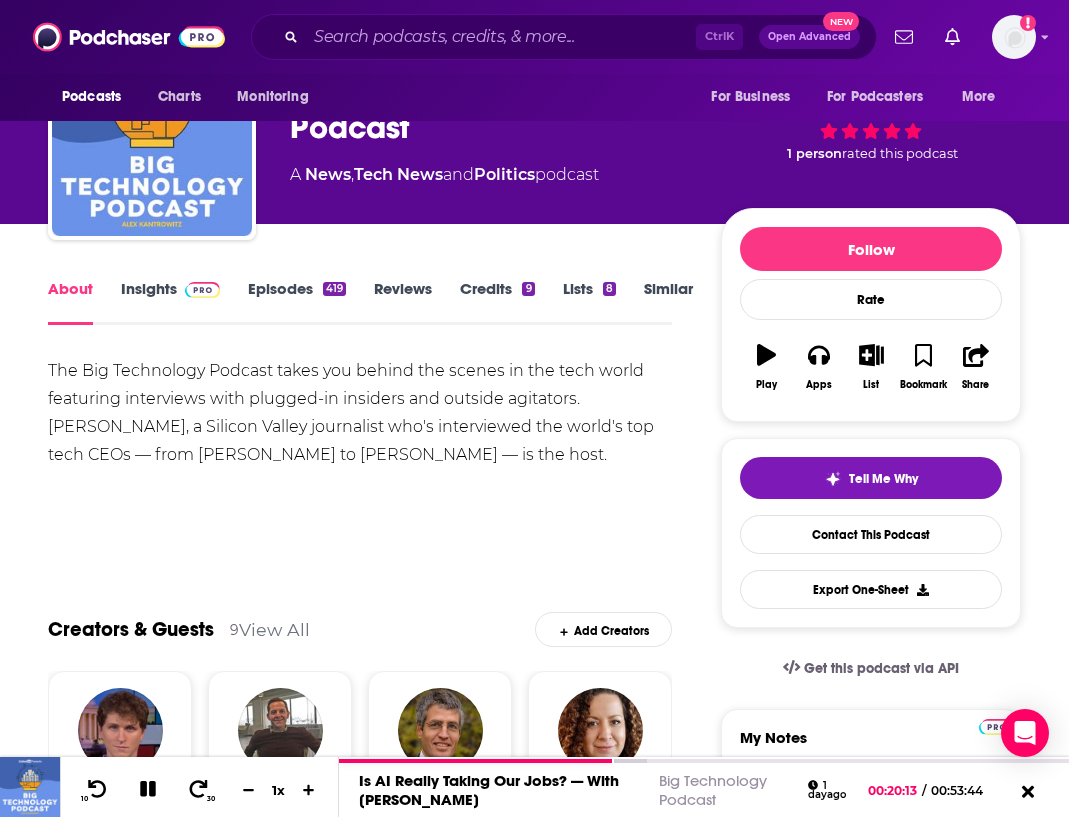 scroll, scrollTop: 200, scrollLeft: 0, axis: vertical 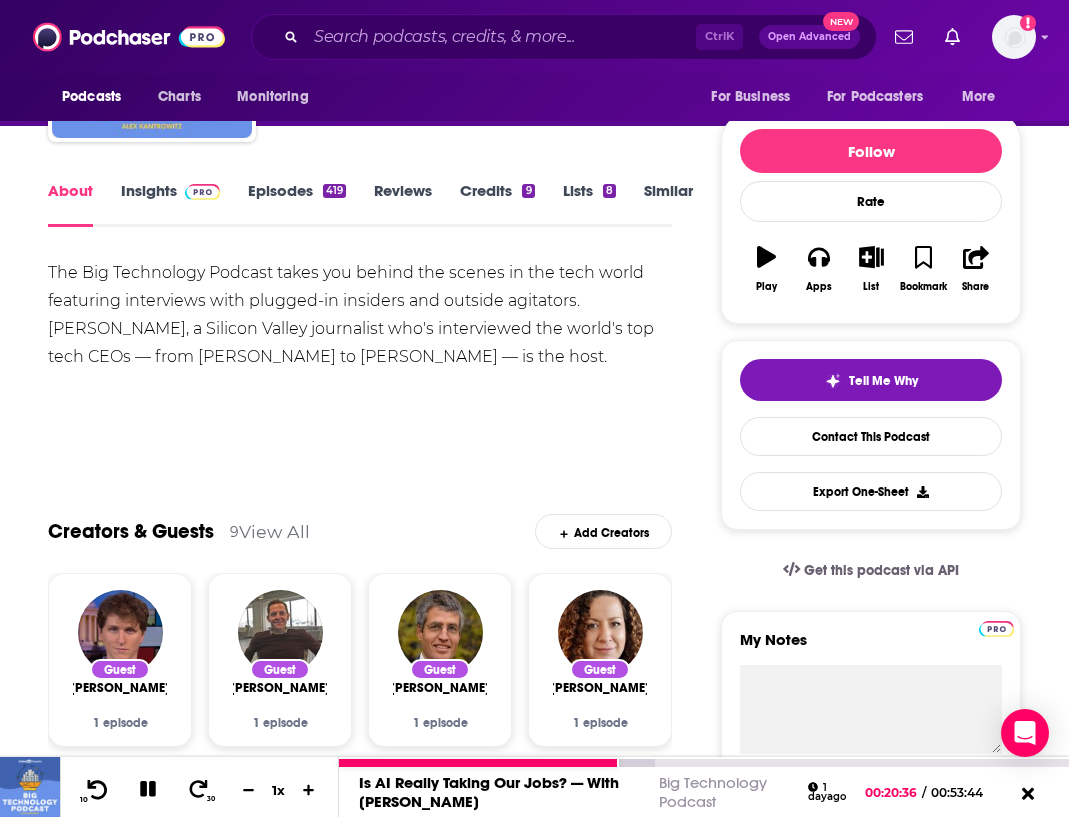 click 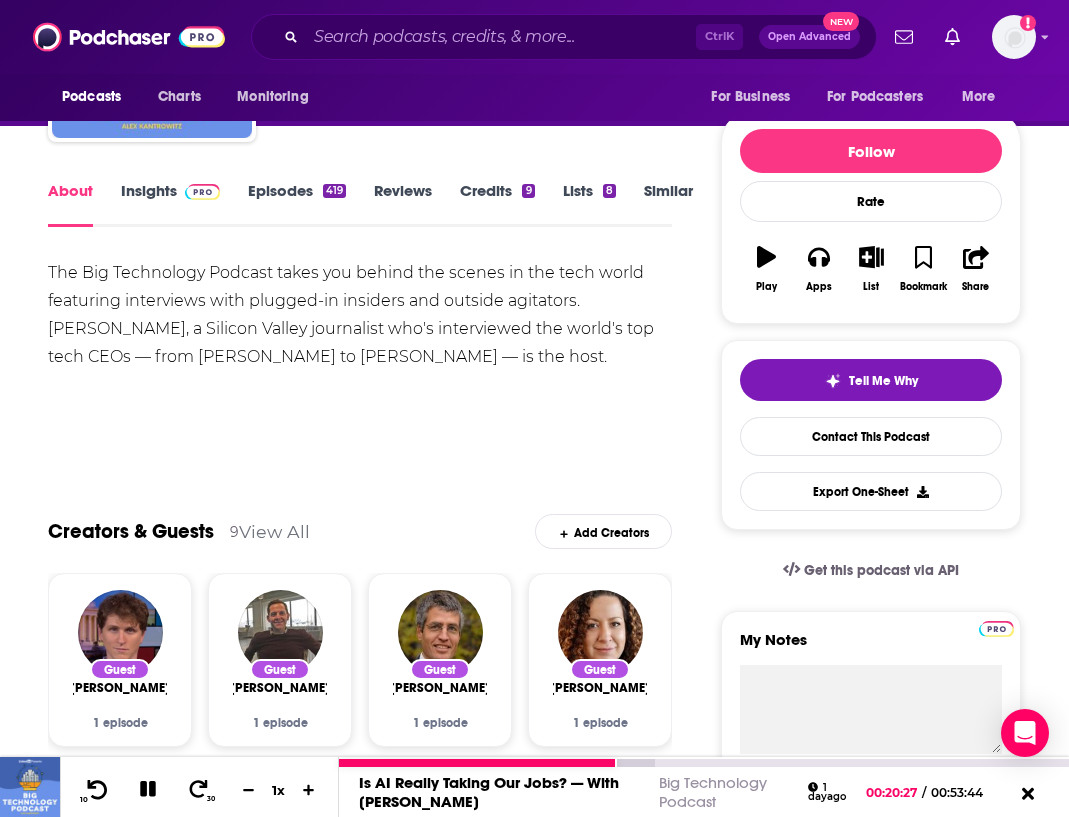 click 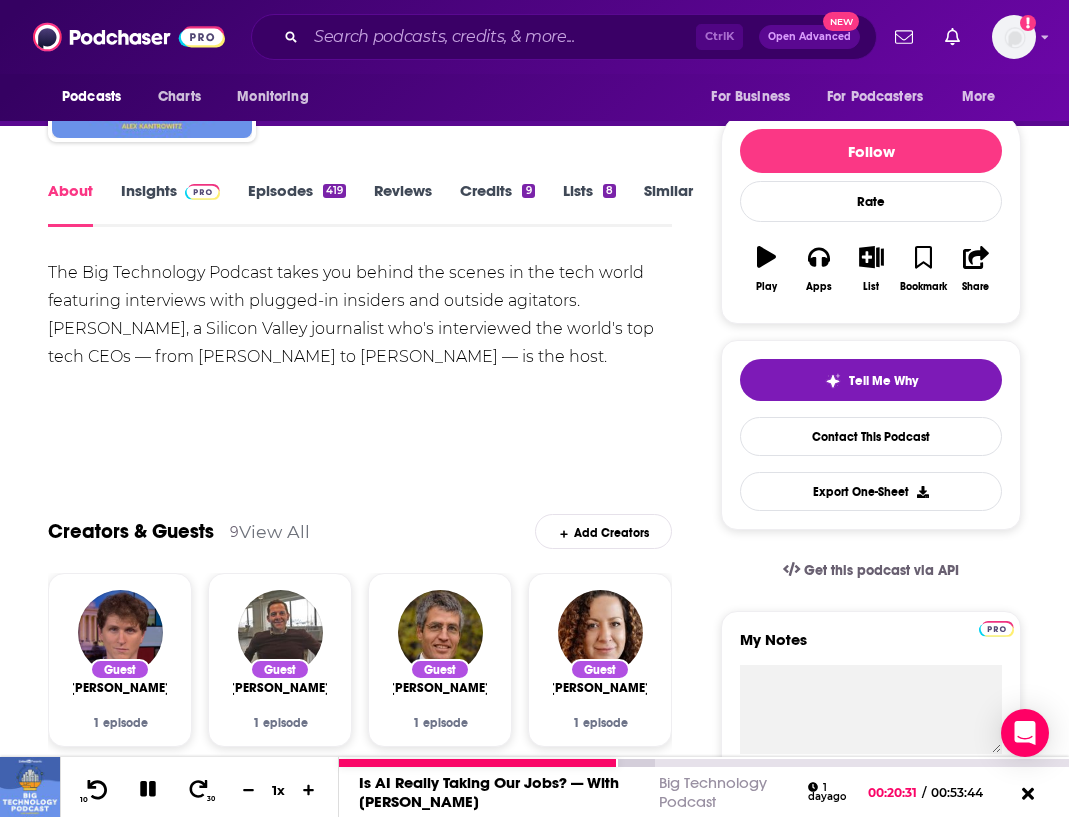 click 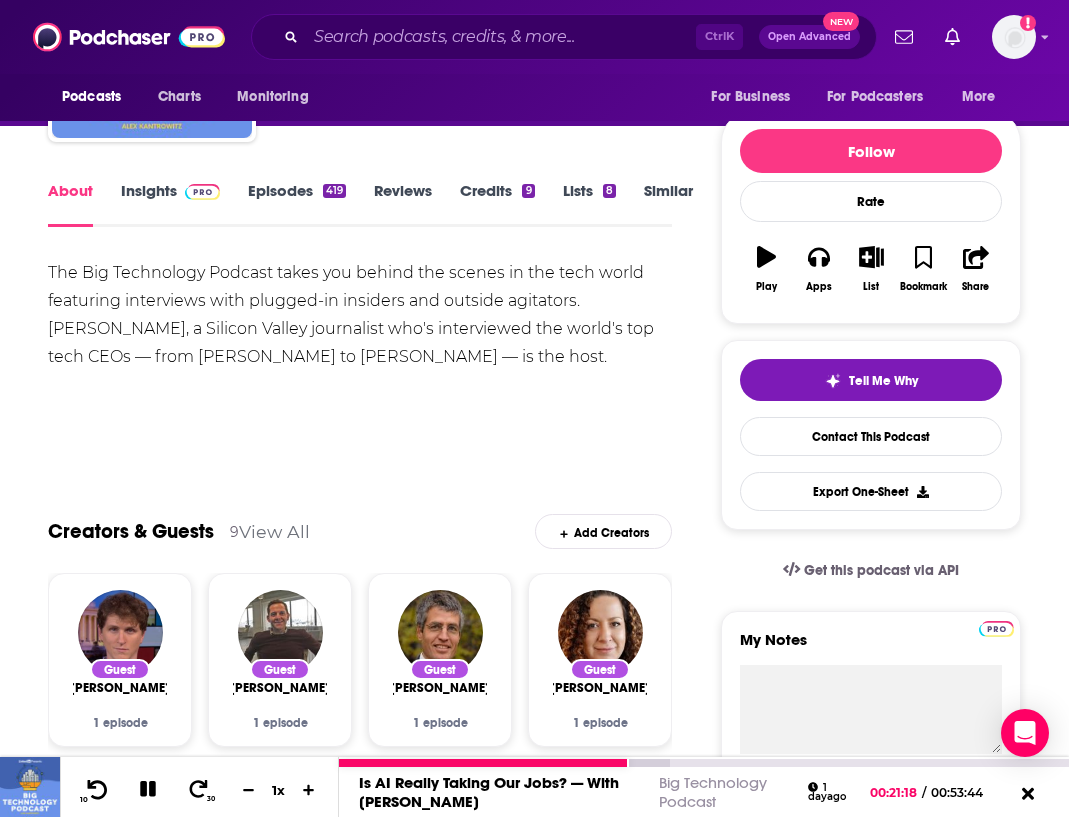 click 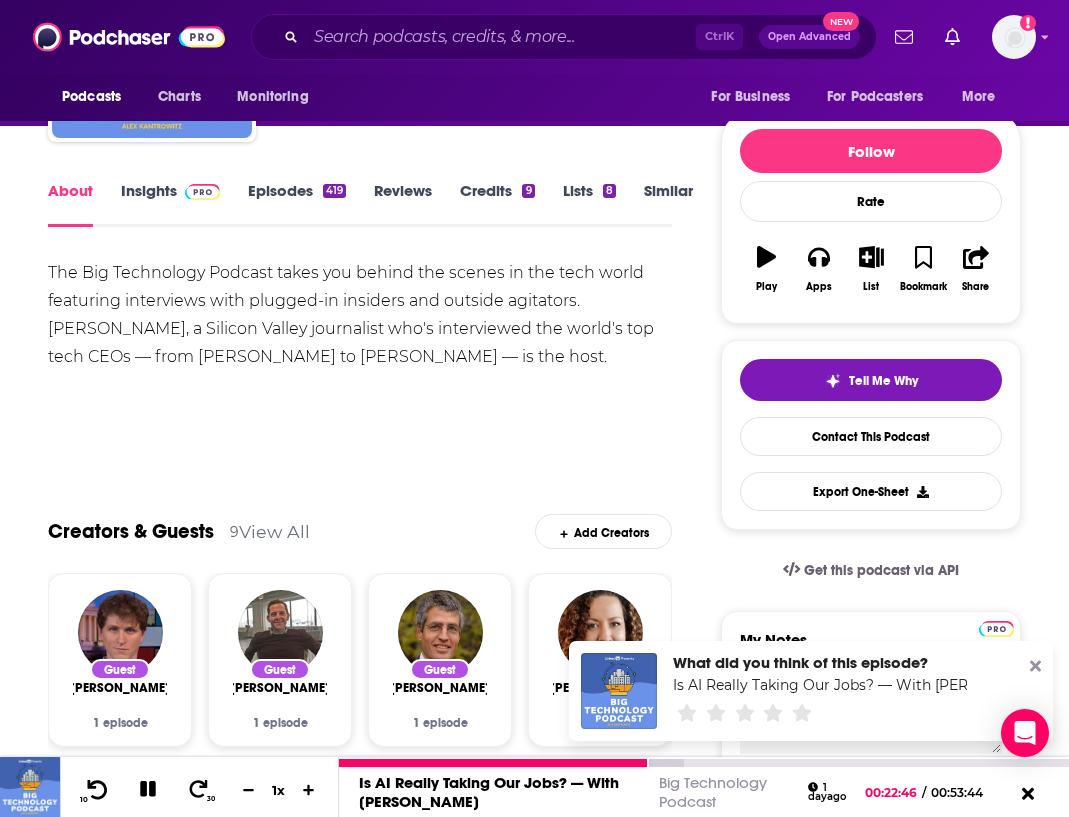 click 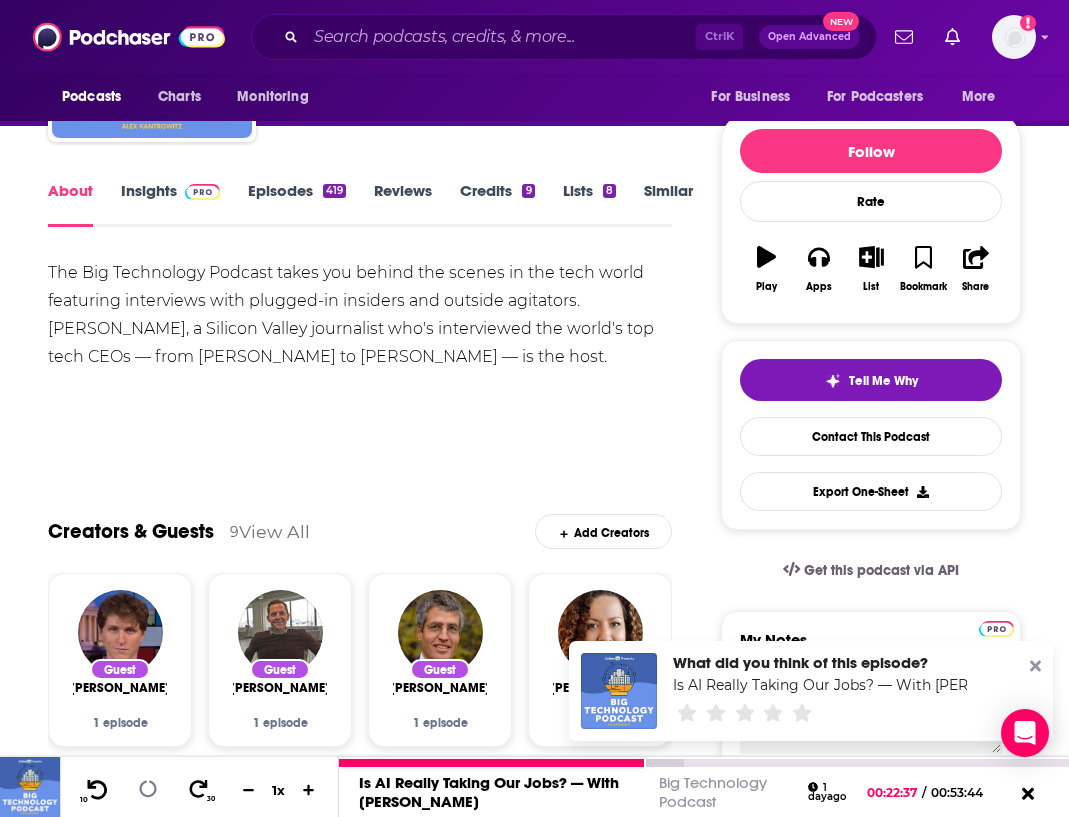click 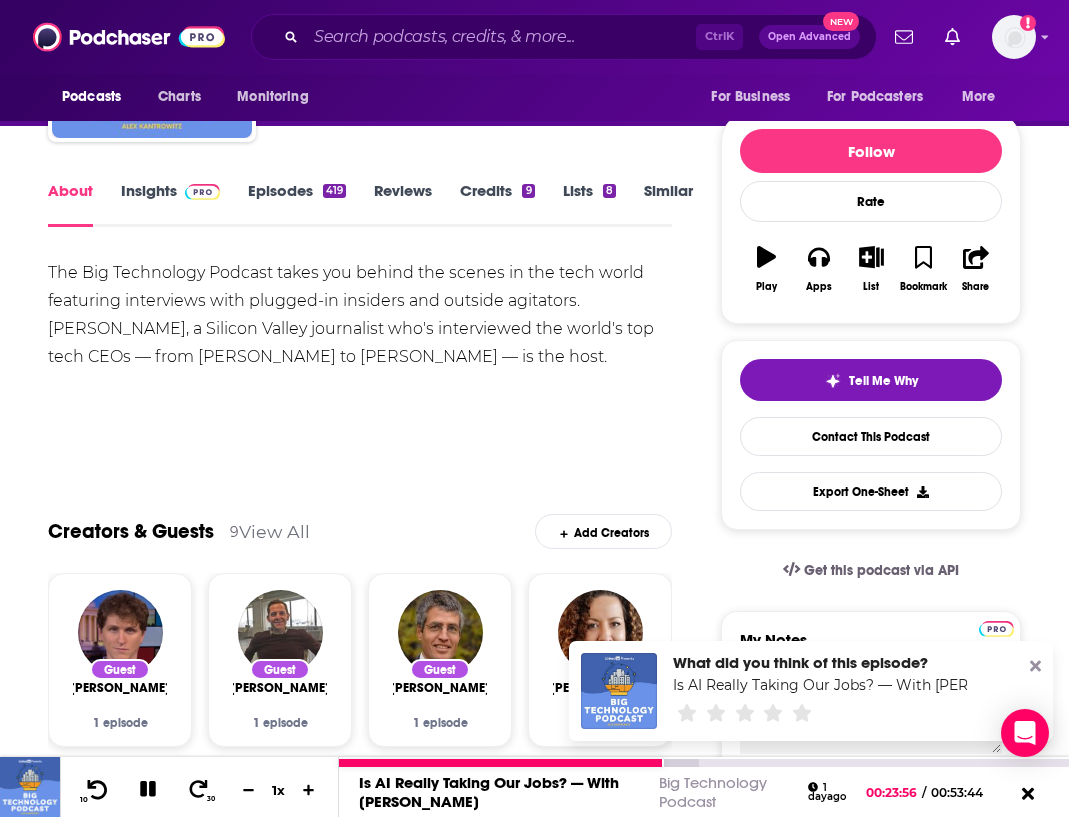 click 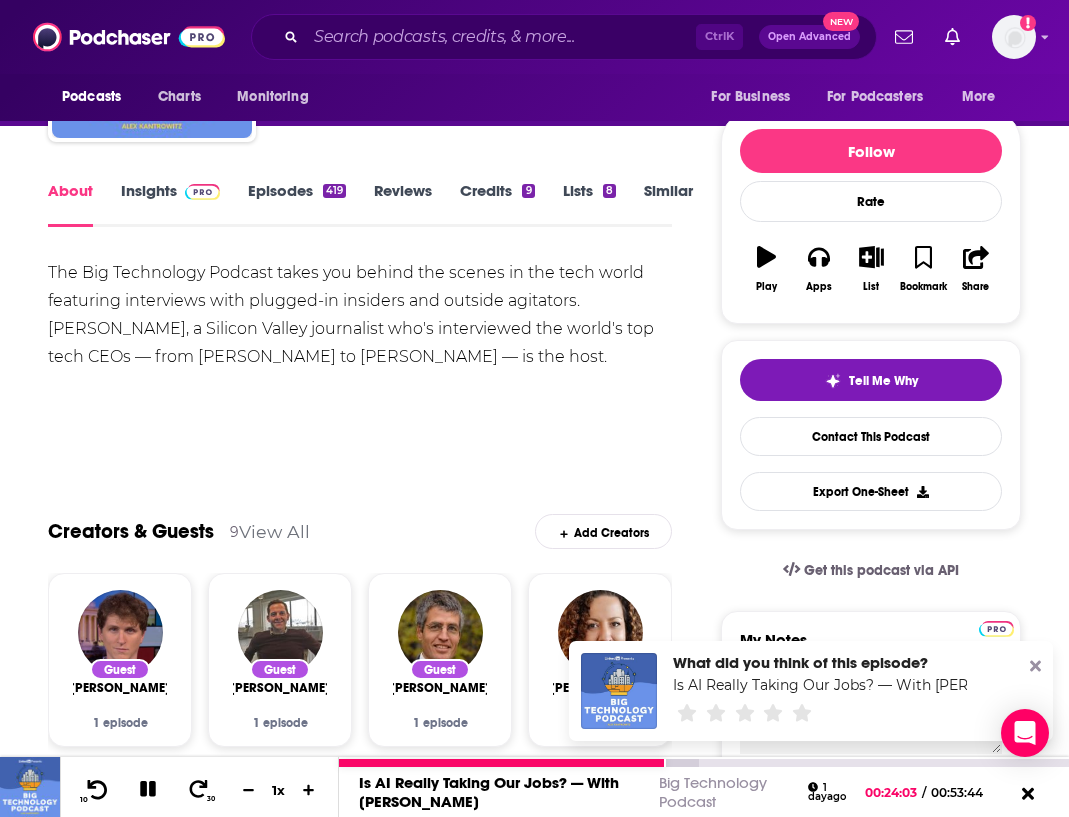 click 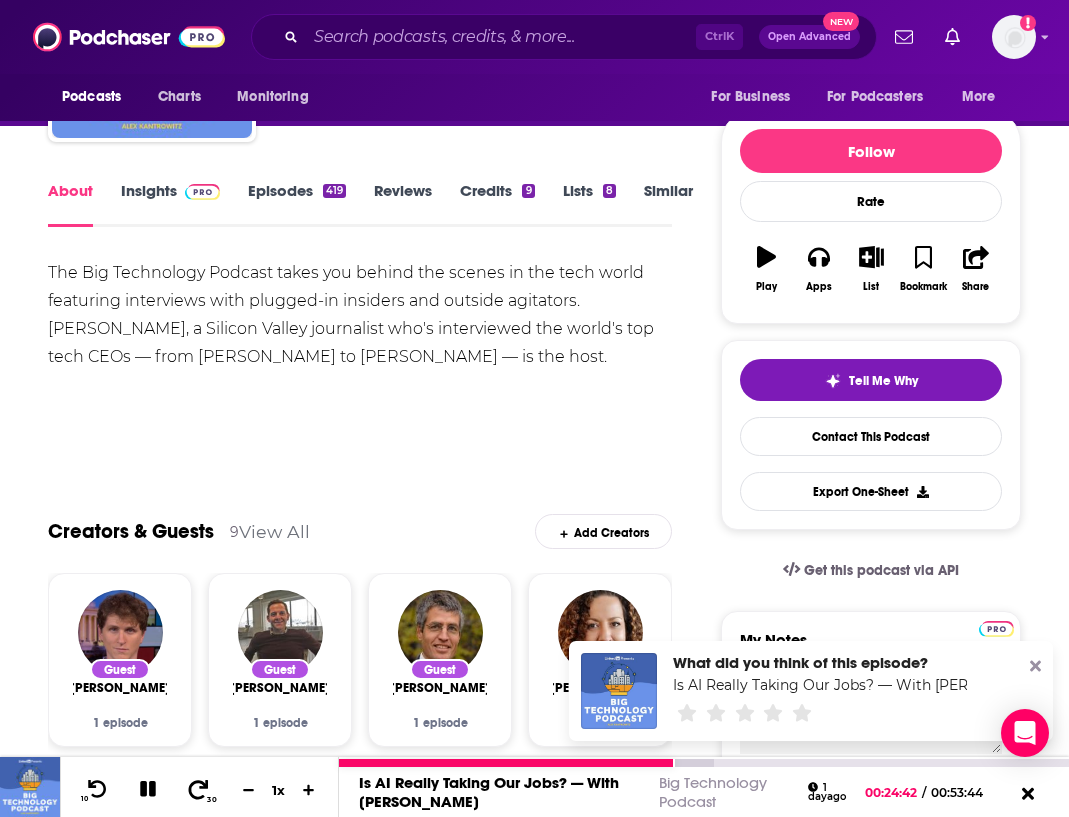 click 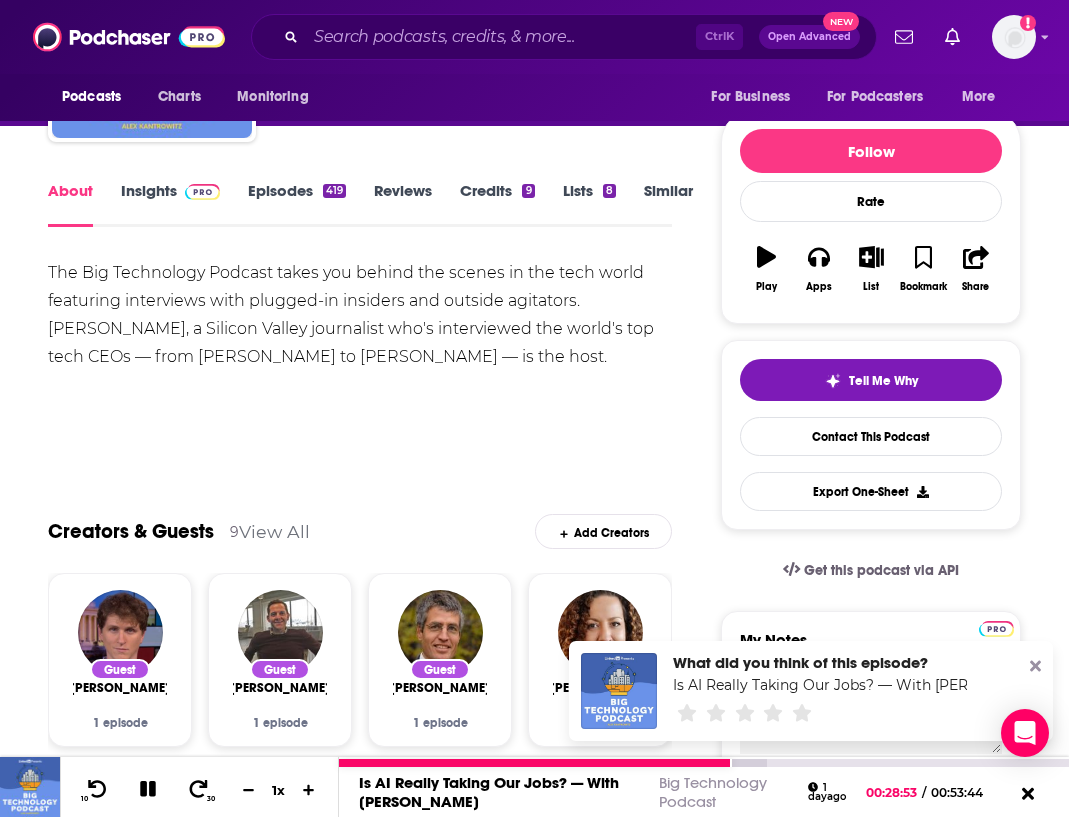 click 